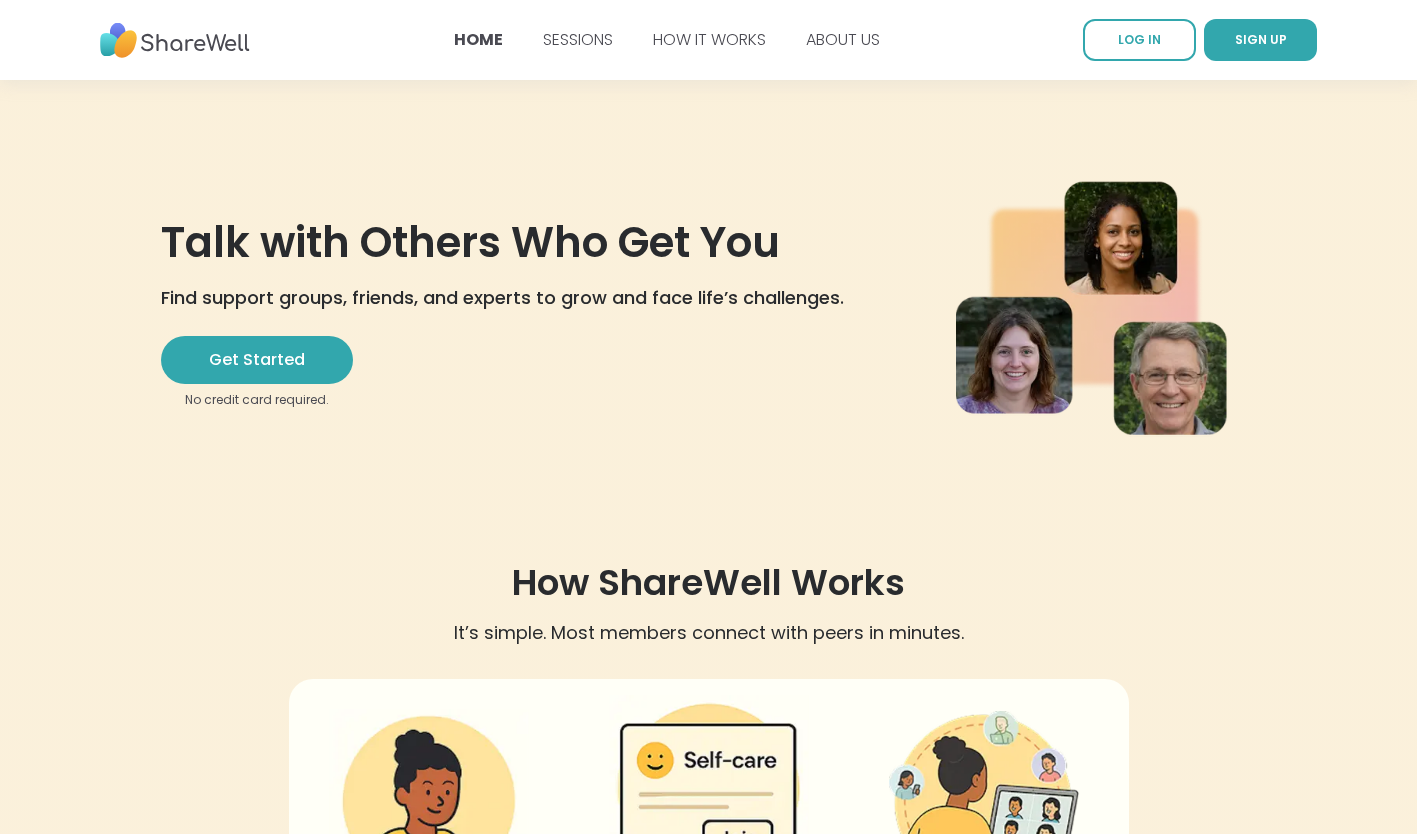 scroll, scrollTop: 0, scrollLeft: 0, axis: both 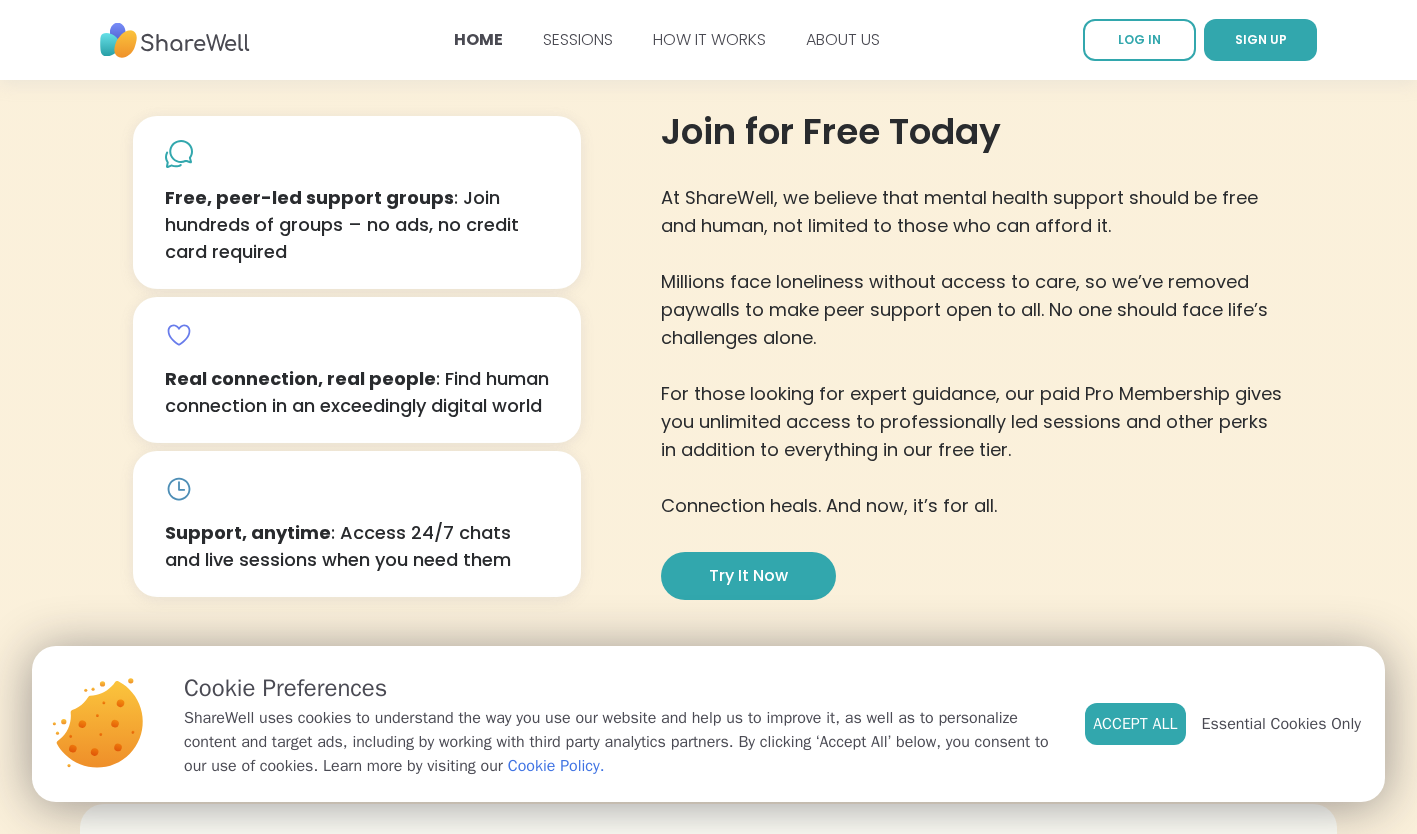 click on "Accept All" at bounding box center (1135, 724) 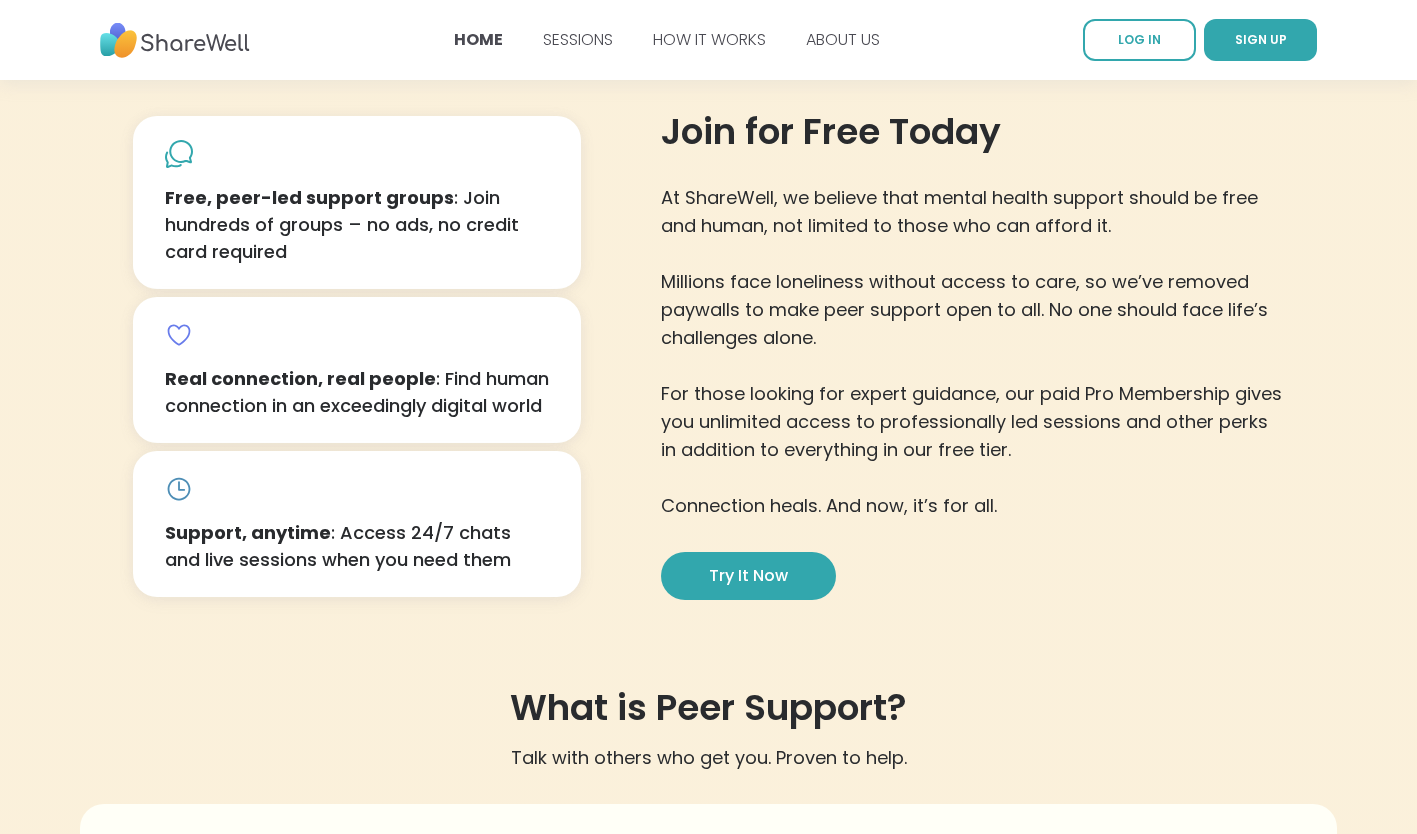 click on "Try it now" at bounding box center [748, 576] 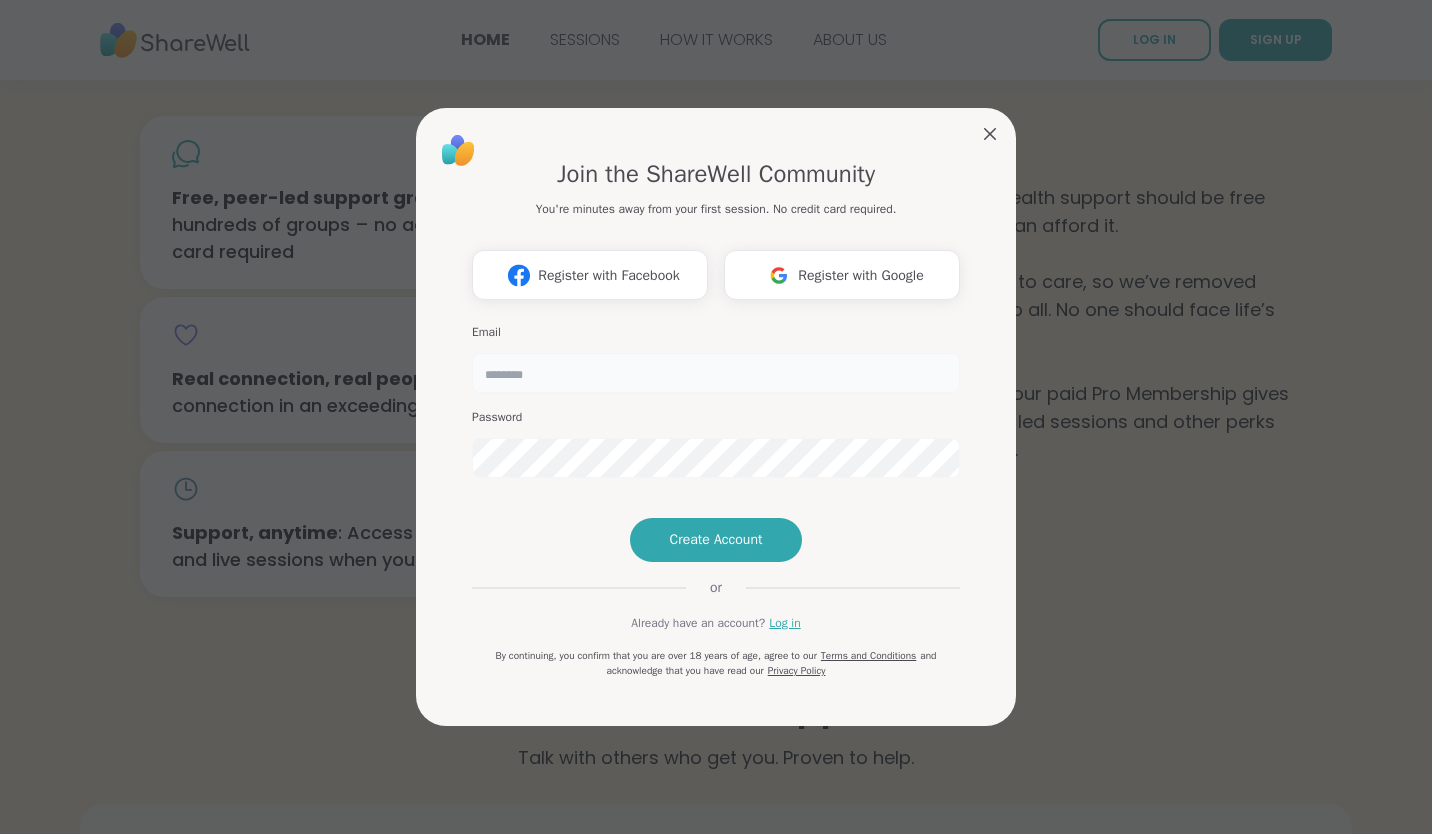 click at bounding box center [716, 373] 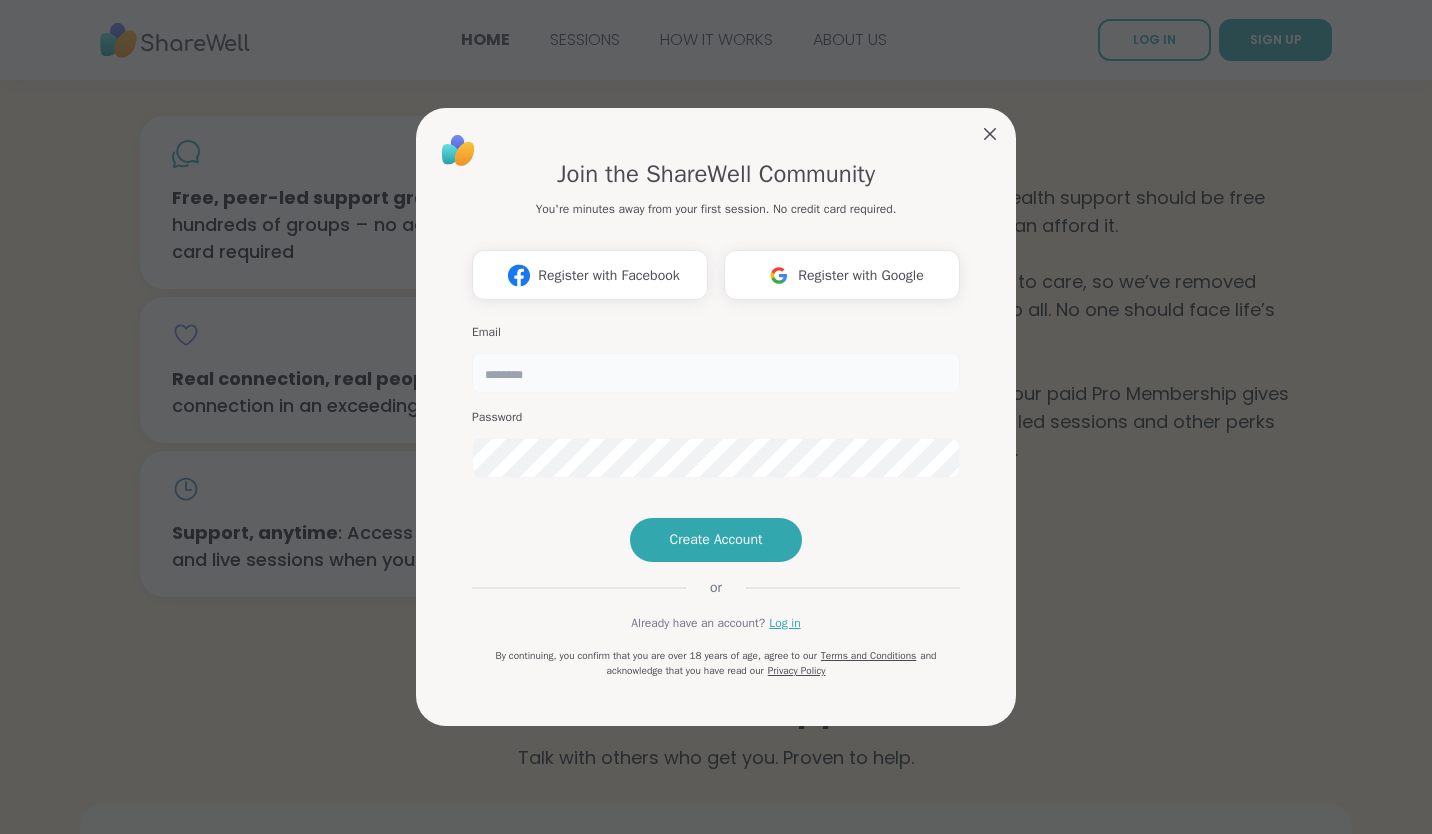 type on "**********" 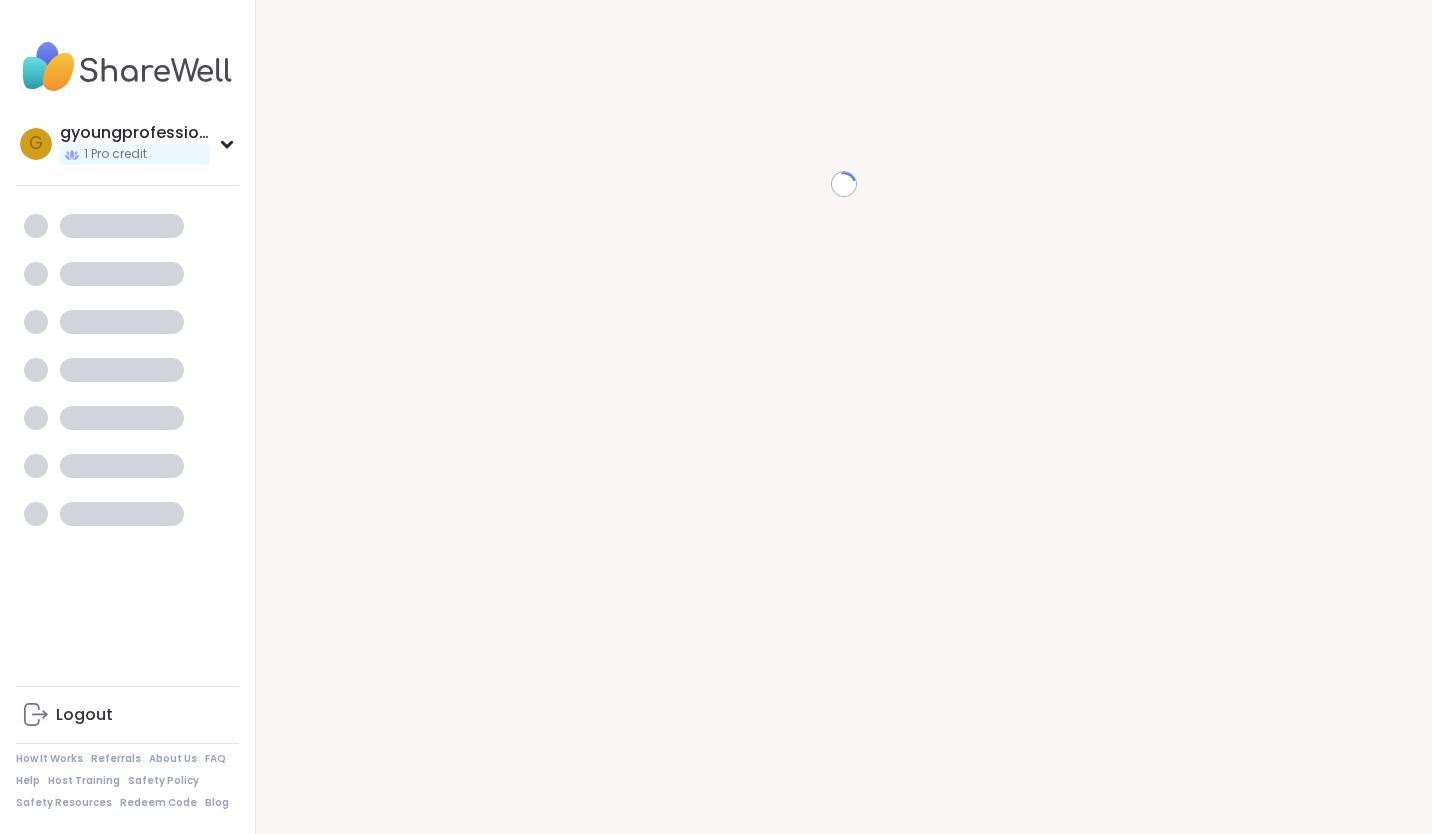 scroll, scrollTop: 0, scrollLeft: 0, axis: both 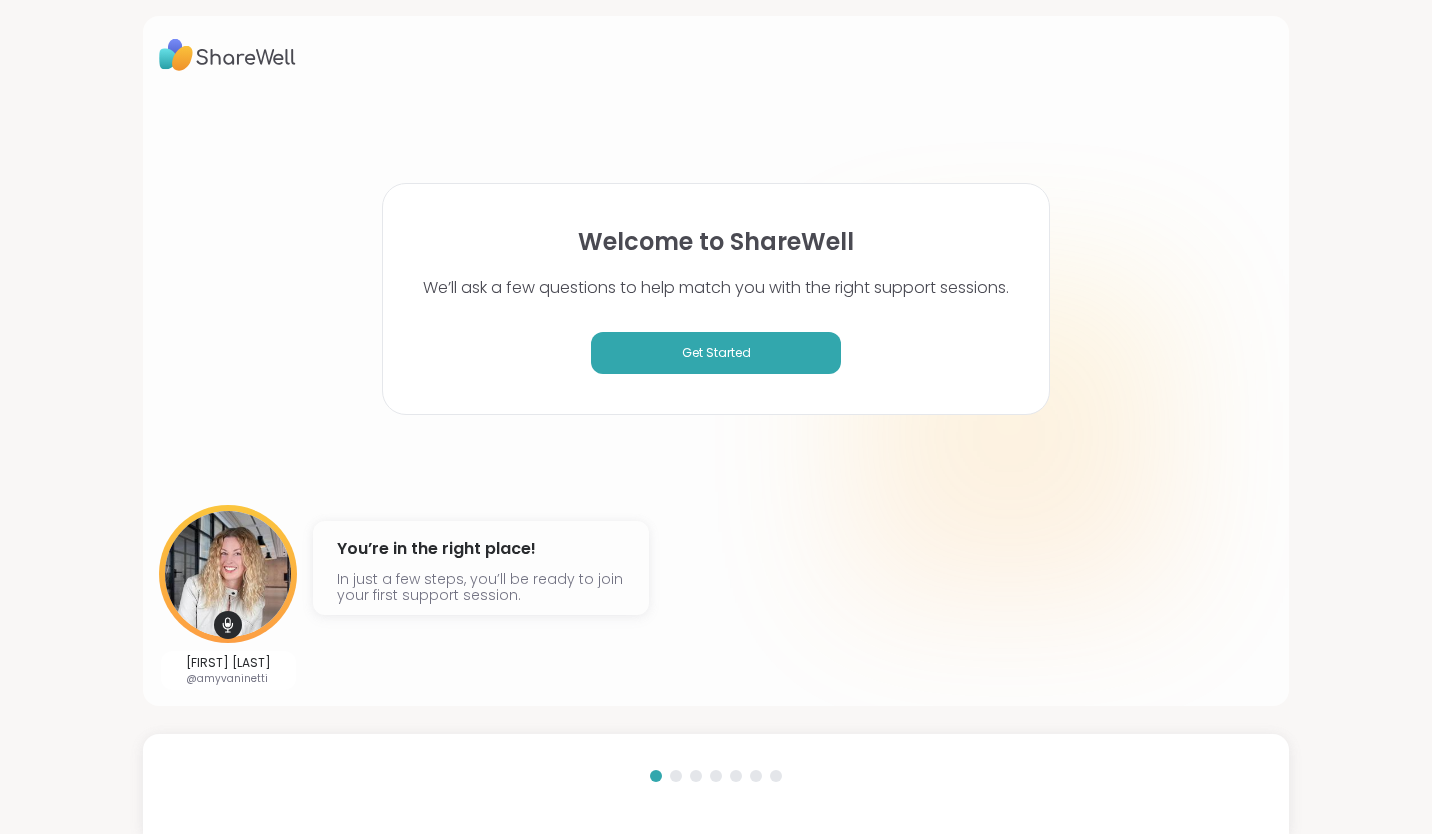 click on "Get Started" at bounding box center (716, 353) 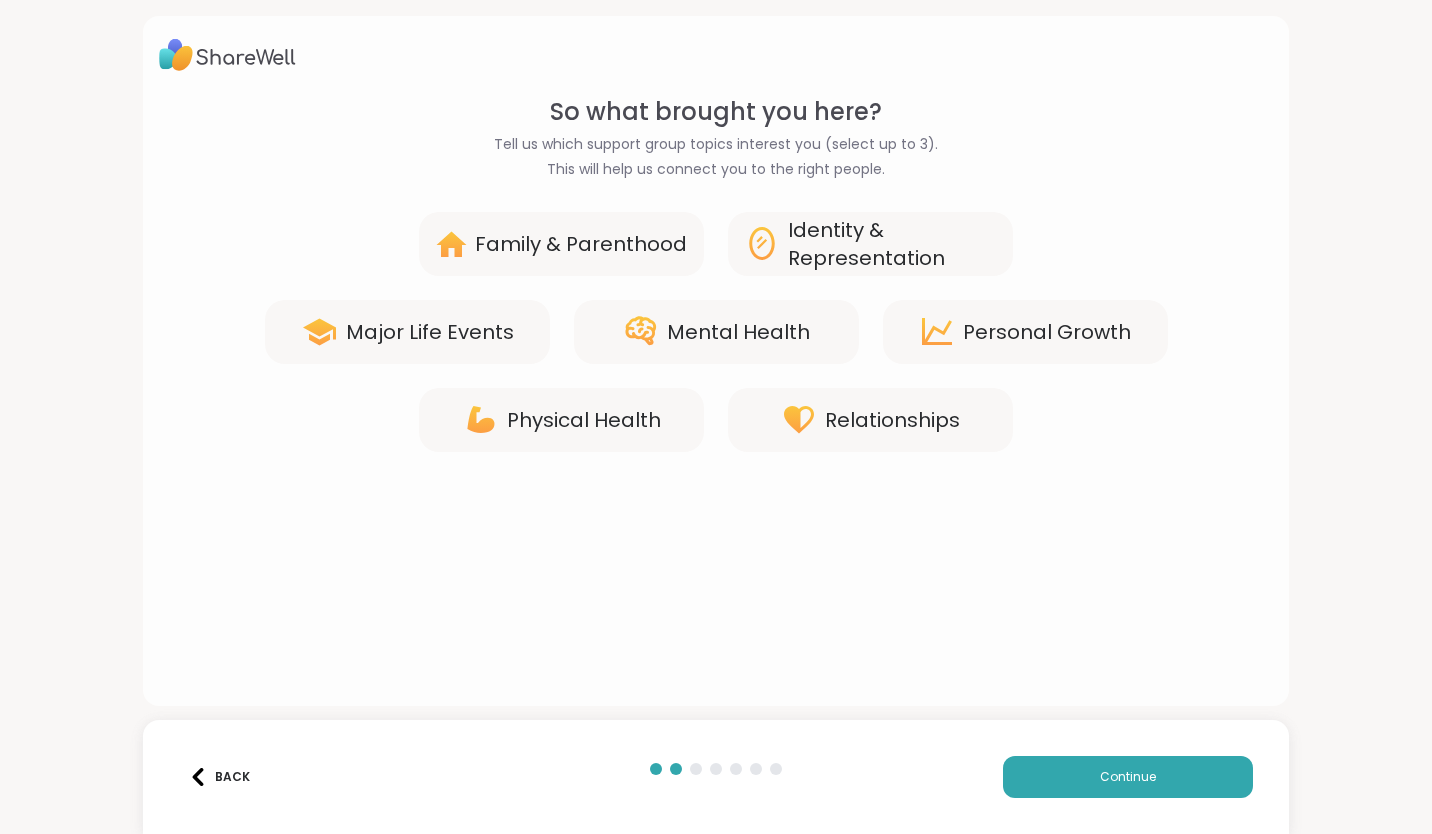 click on "Mental Health" at bounding box center (738, 332) 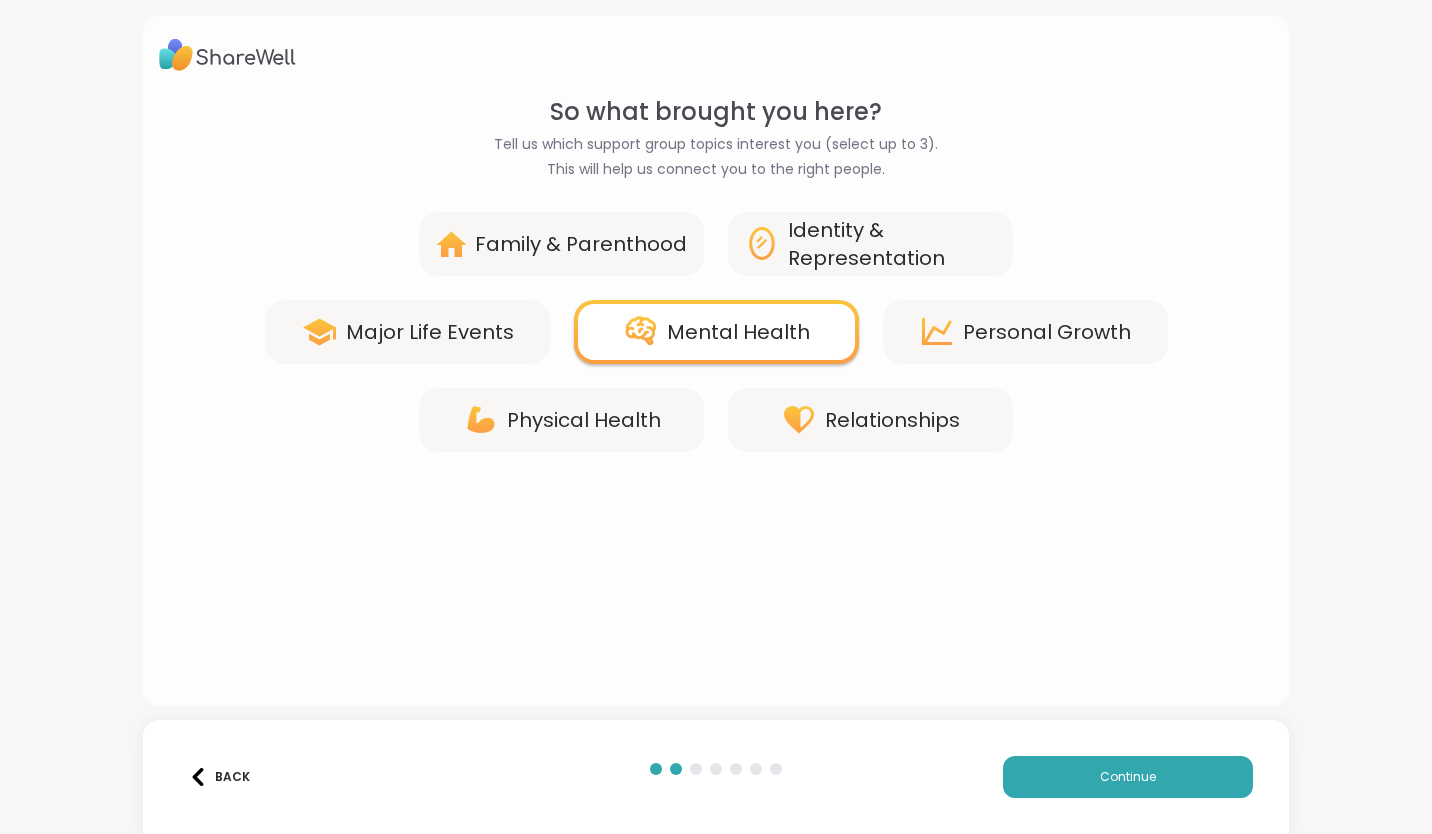click on "Relationships" at bounding box center [892, 420] 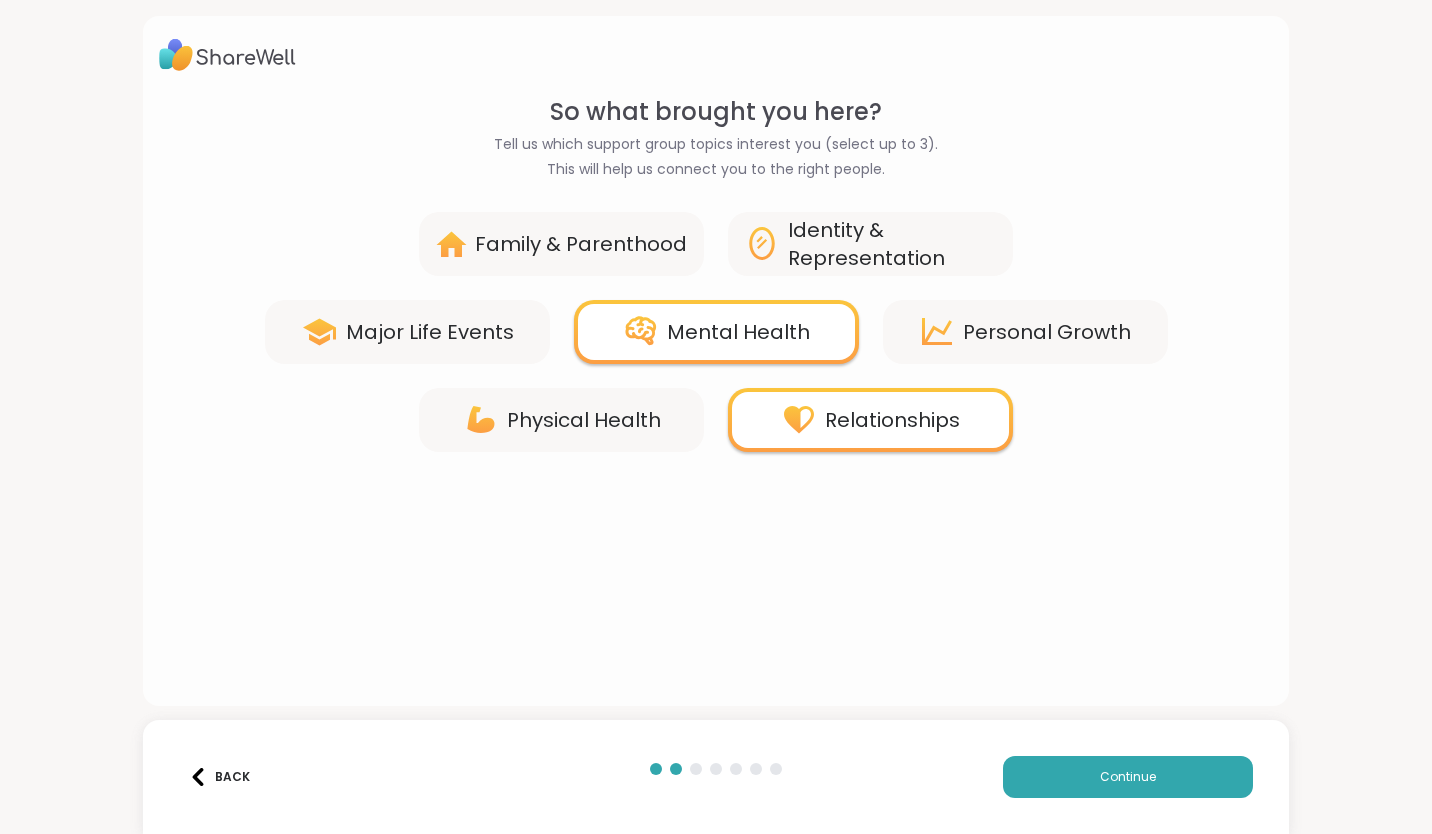 click on "Identity & Representation" at bounding box center (892, 244) 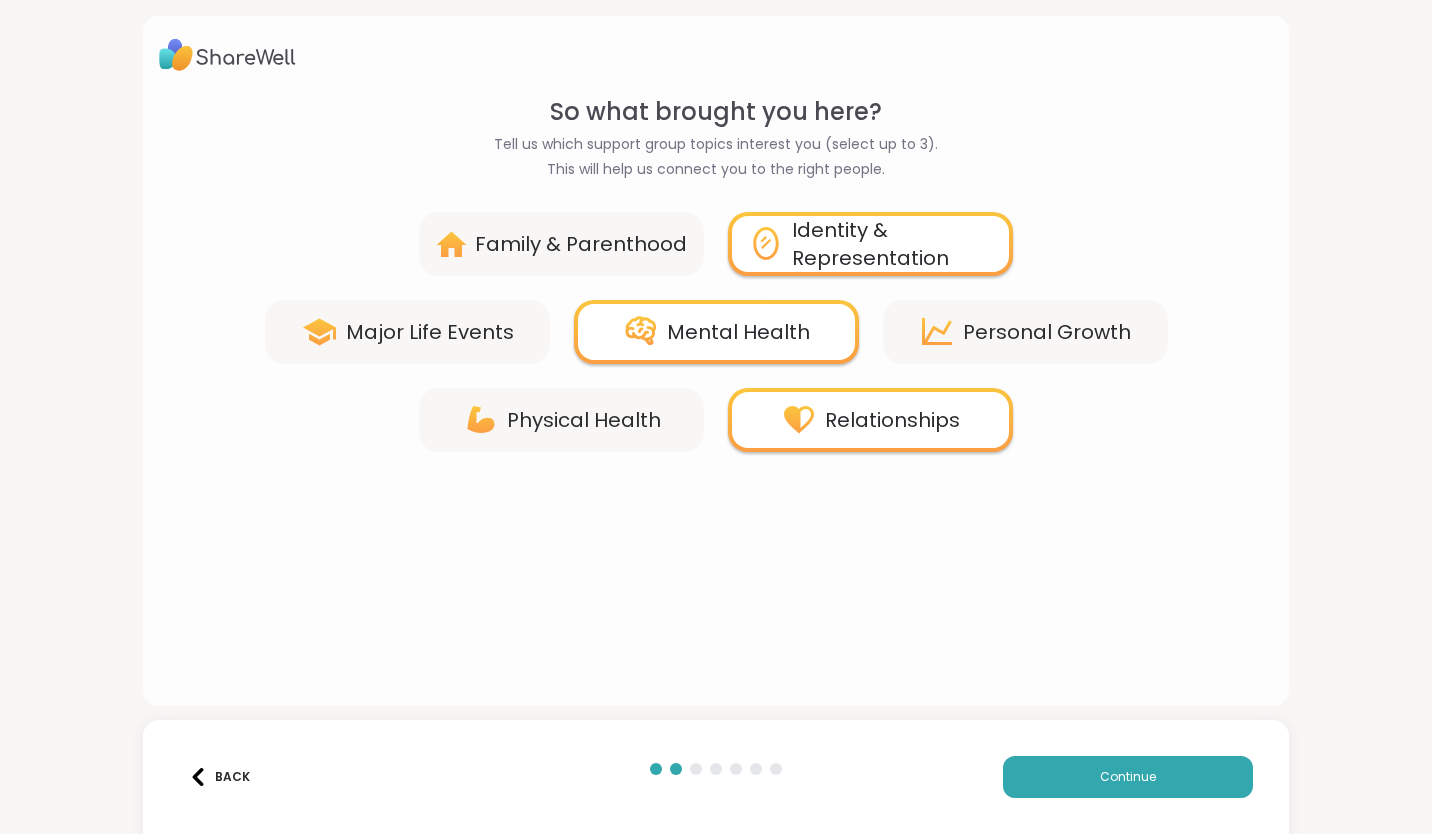 click on "Continue" at bounding box center (1128, 777) 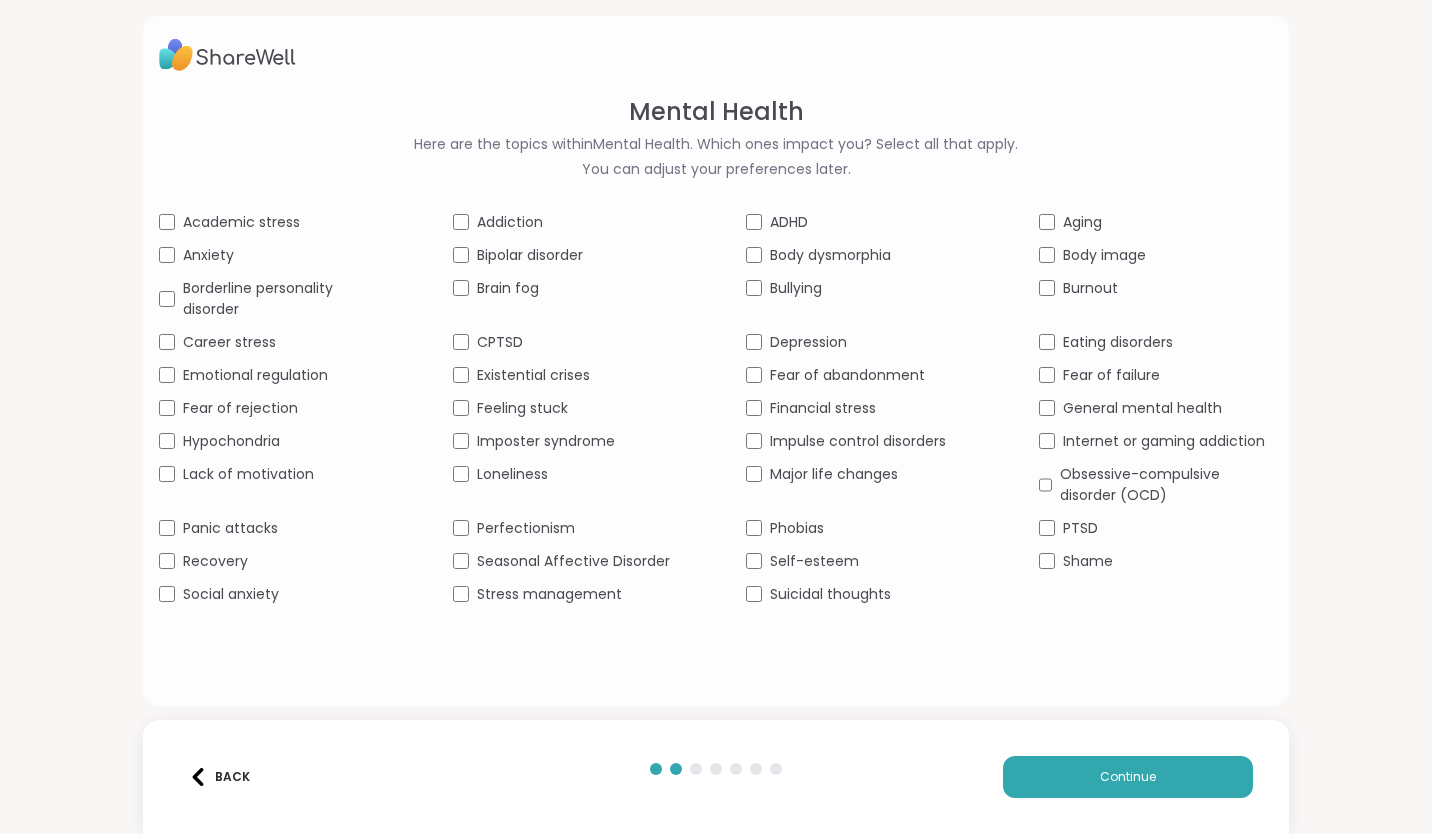 click on "Continue" at bounding box center (1128, 777) 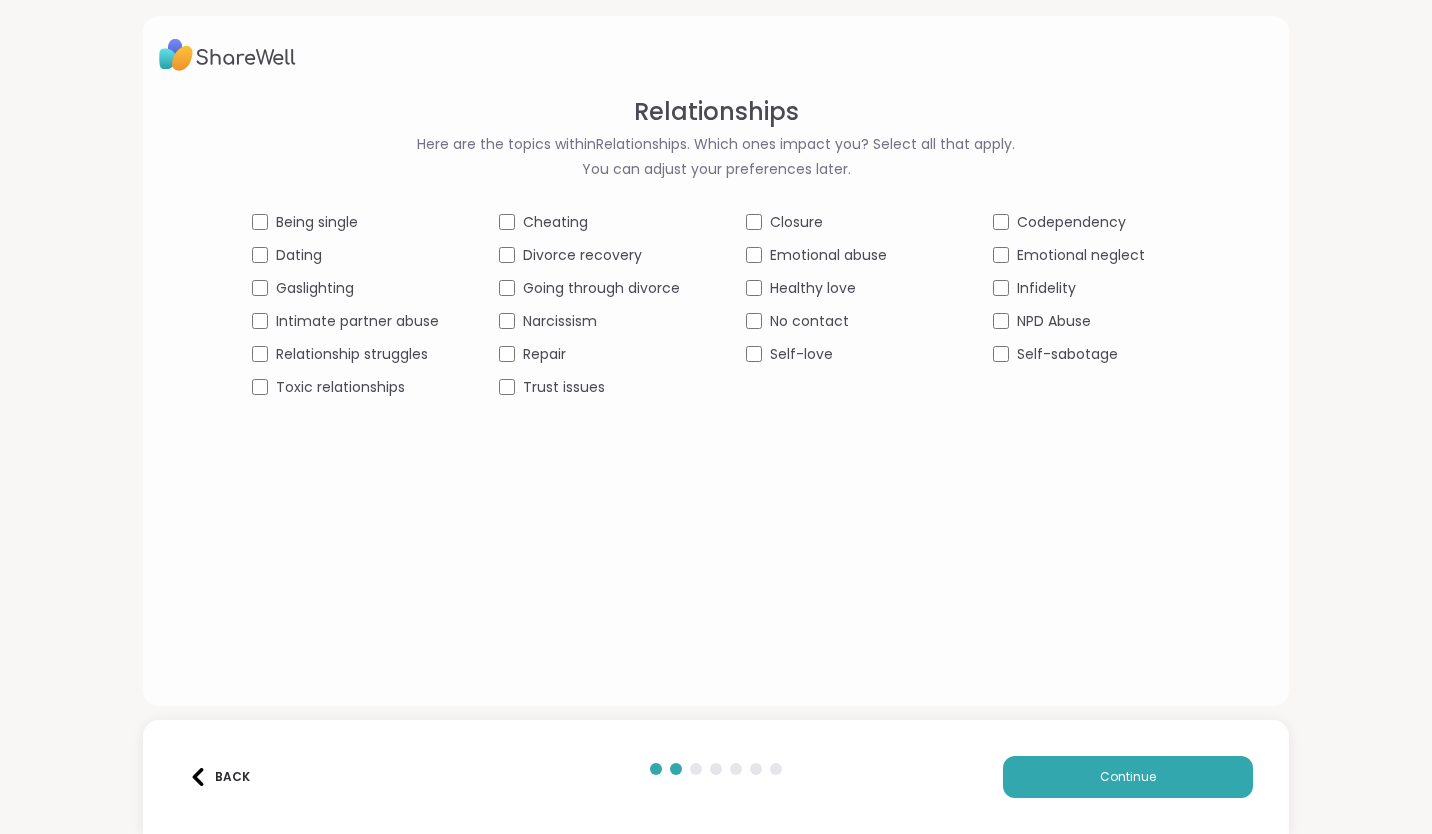 click on "Continue" at bounding box center [1128, 777] 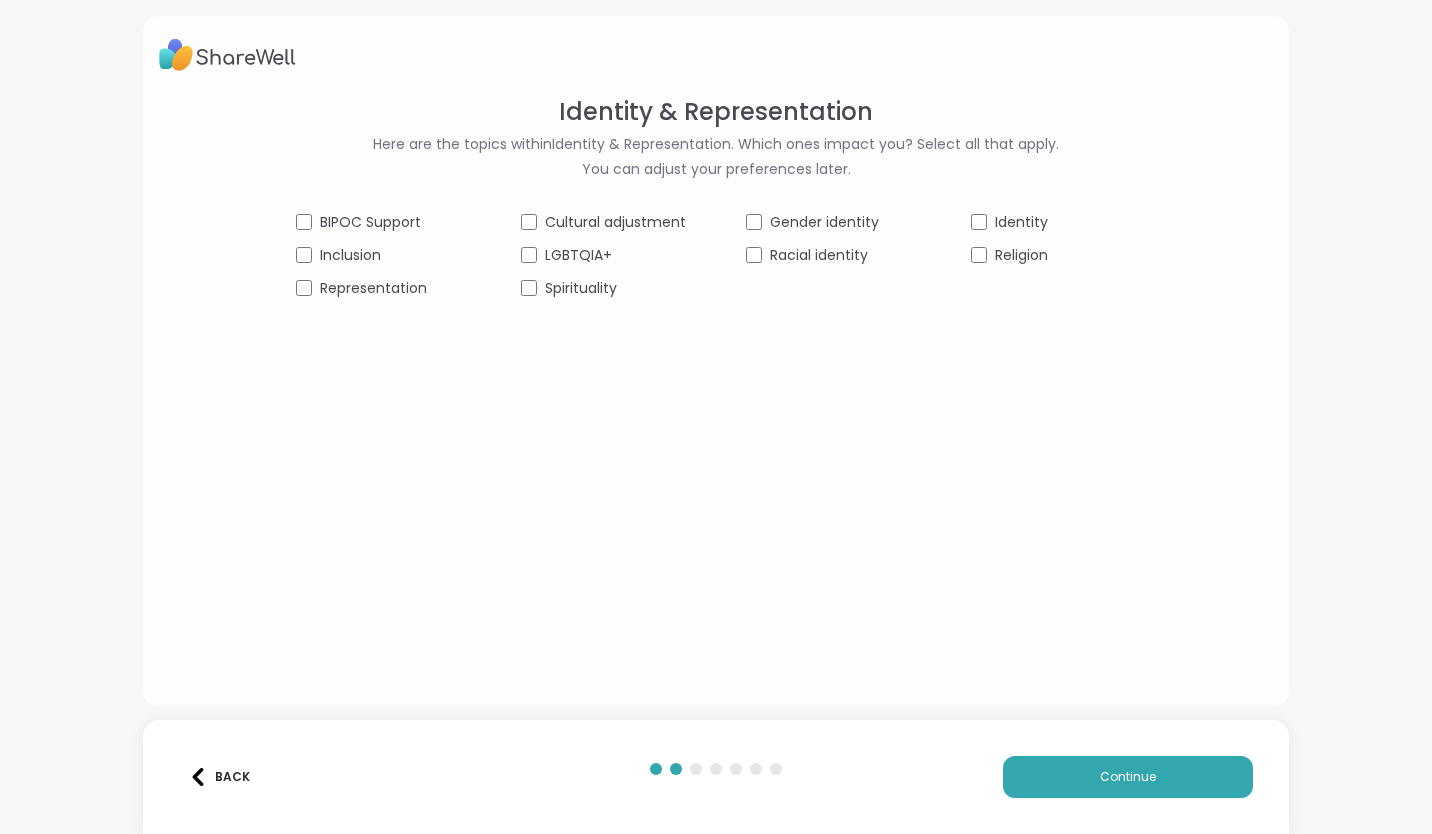 click on "Continue" at bounding box center (1128, 777) 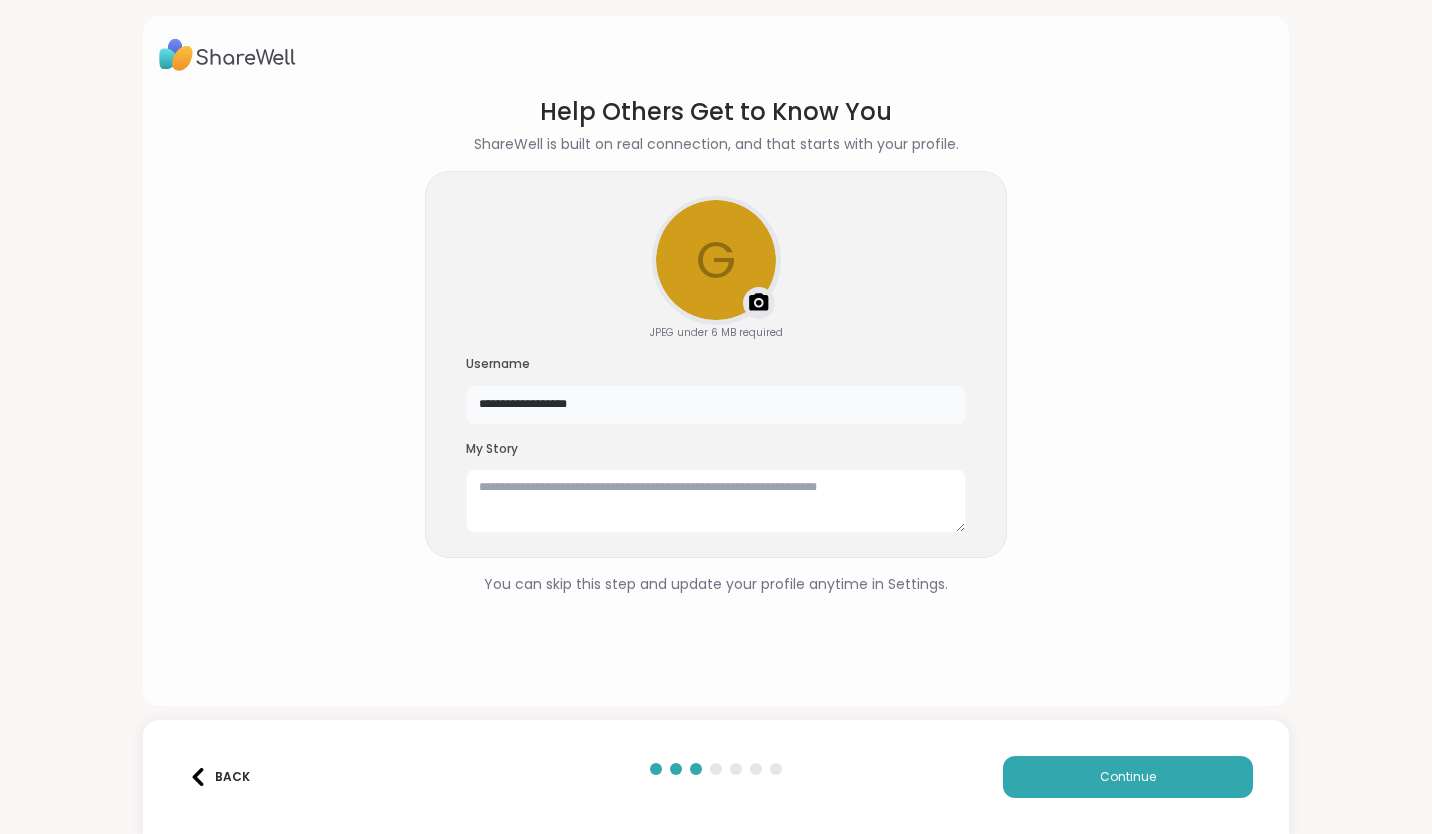 click on "**********" at bounding box center (716, 405) 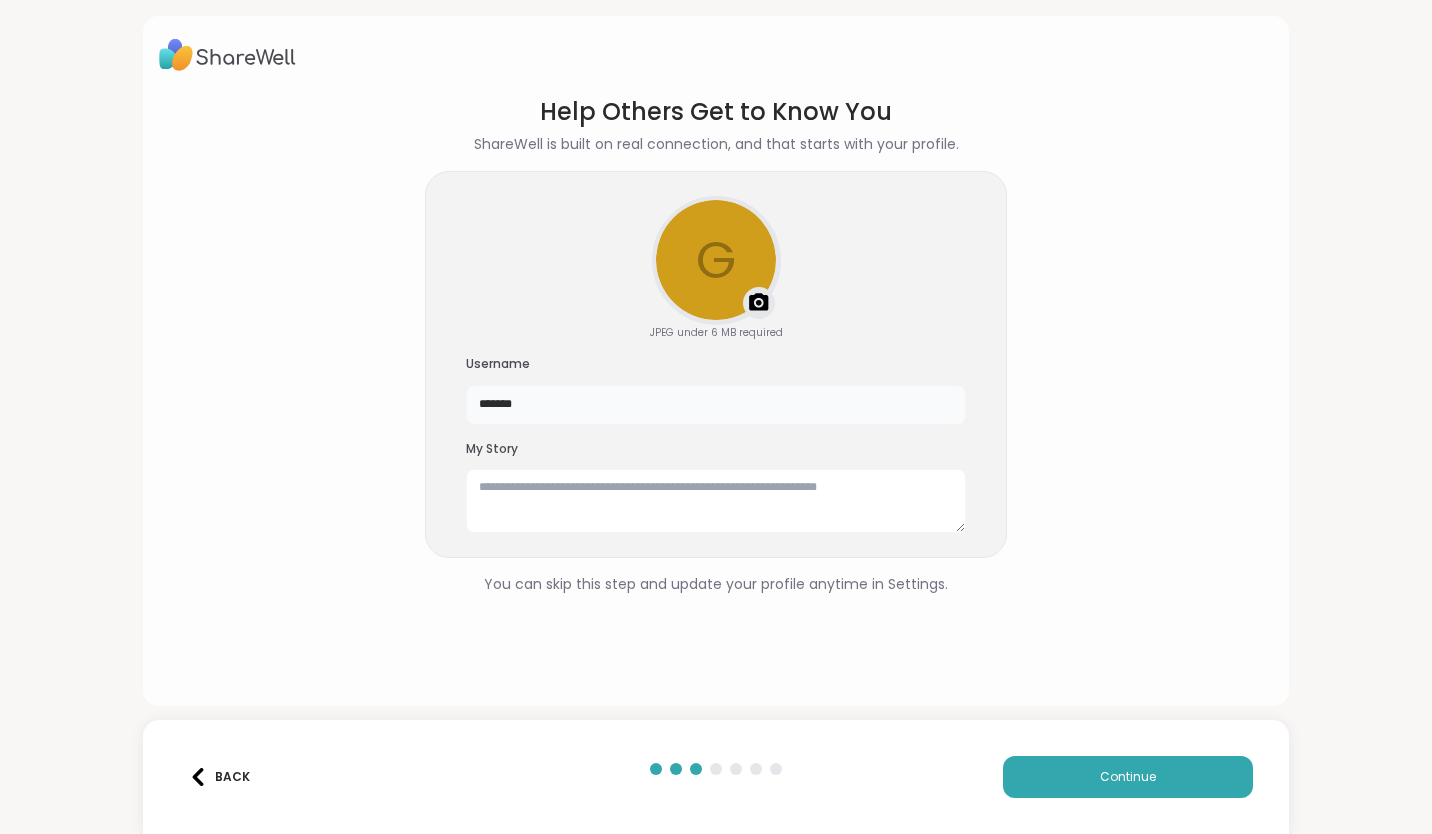 type on "*******" 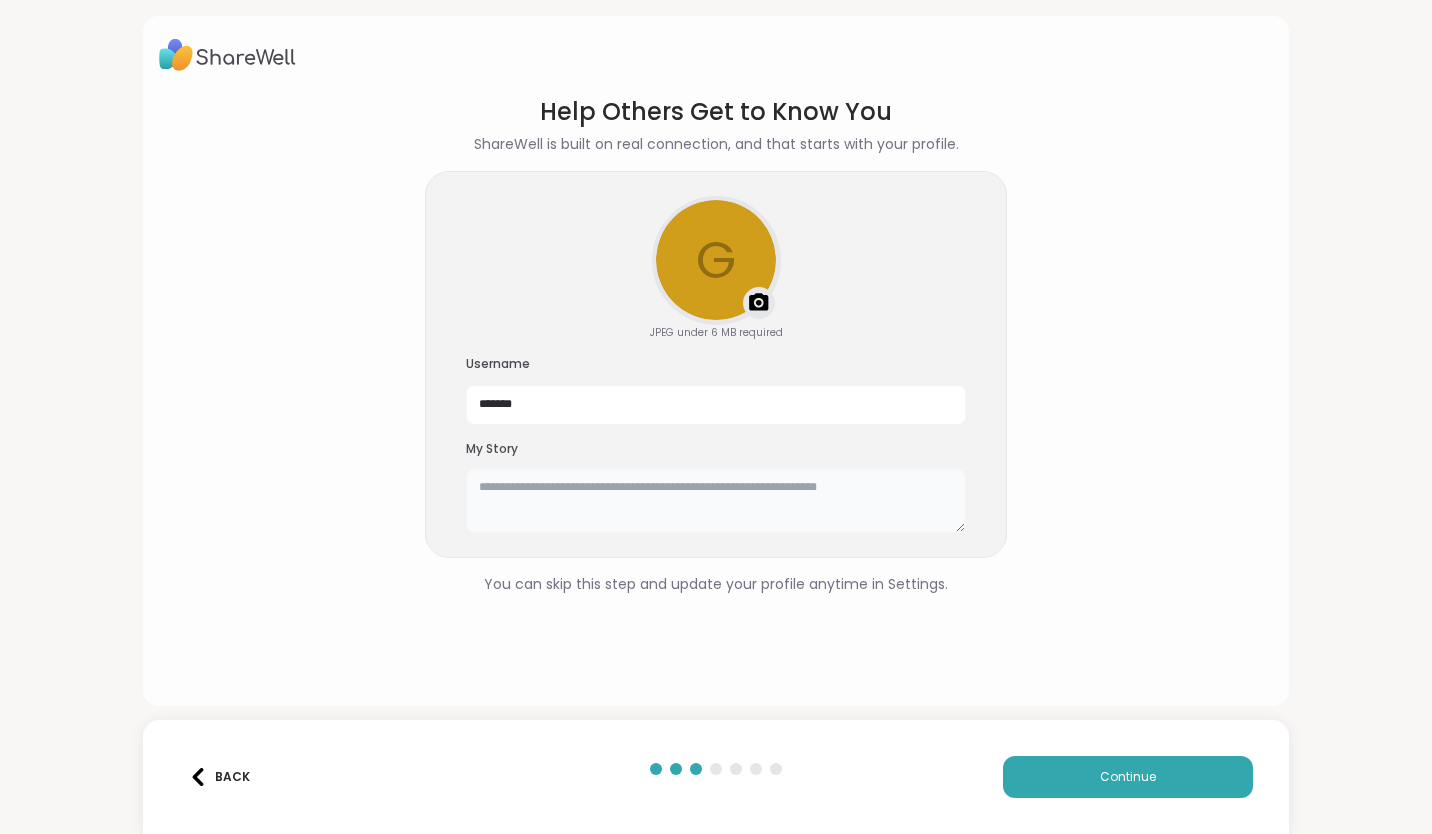 click at bounding box center [716, 501] 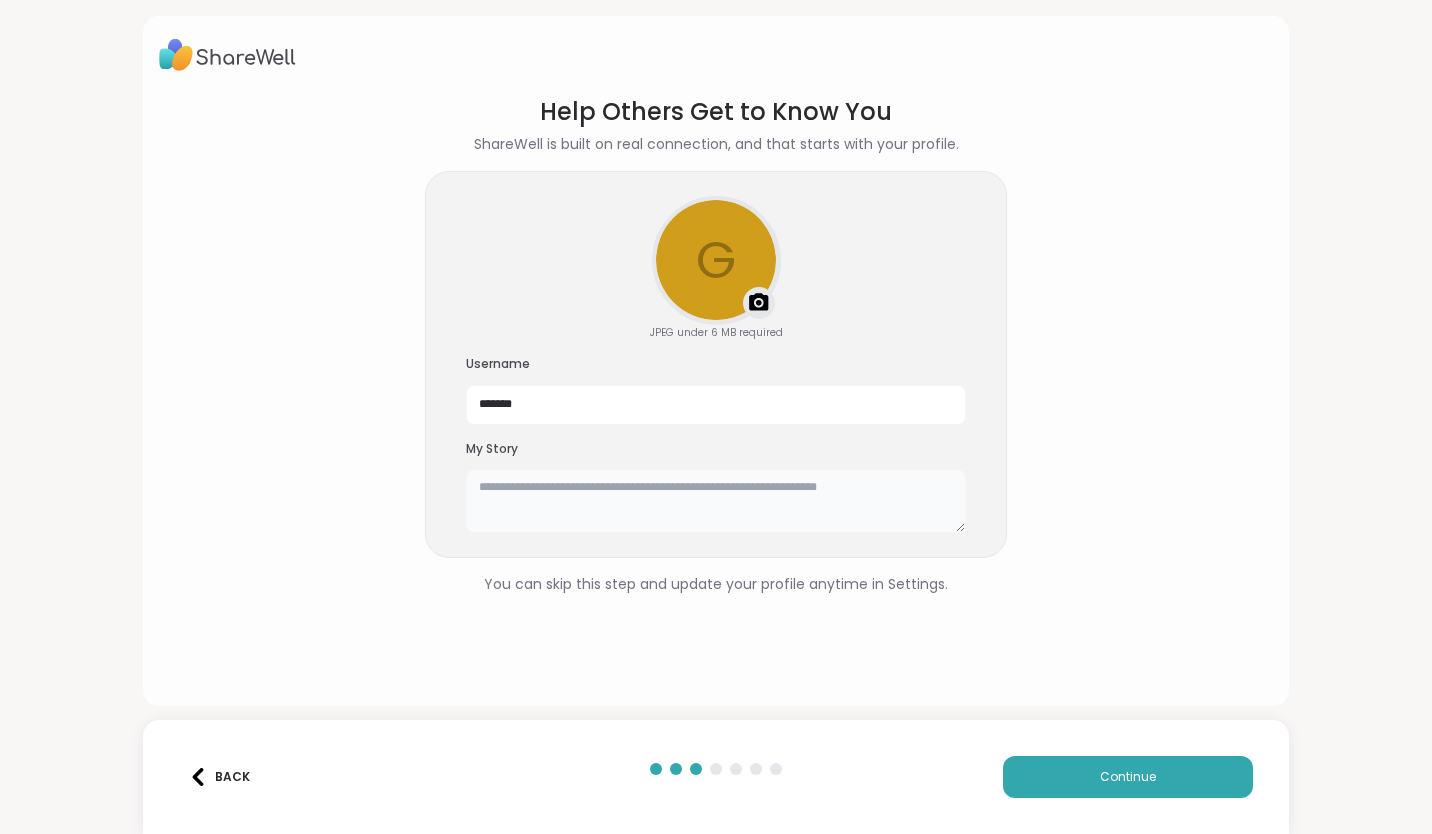 click at bounding box center [716, 501] 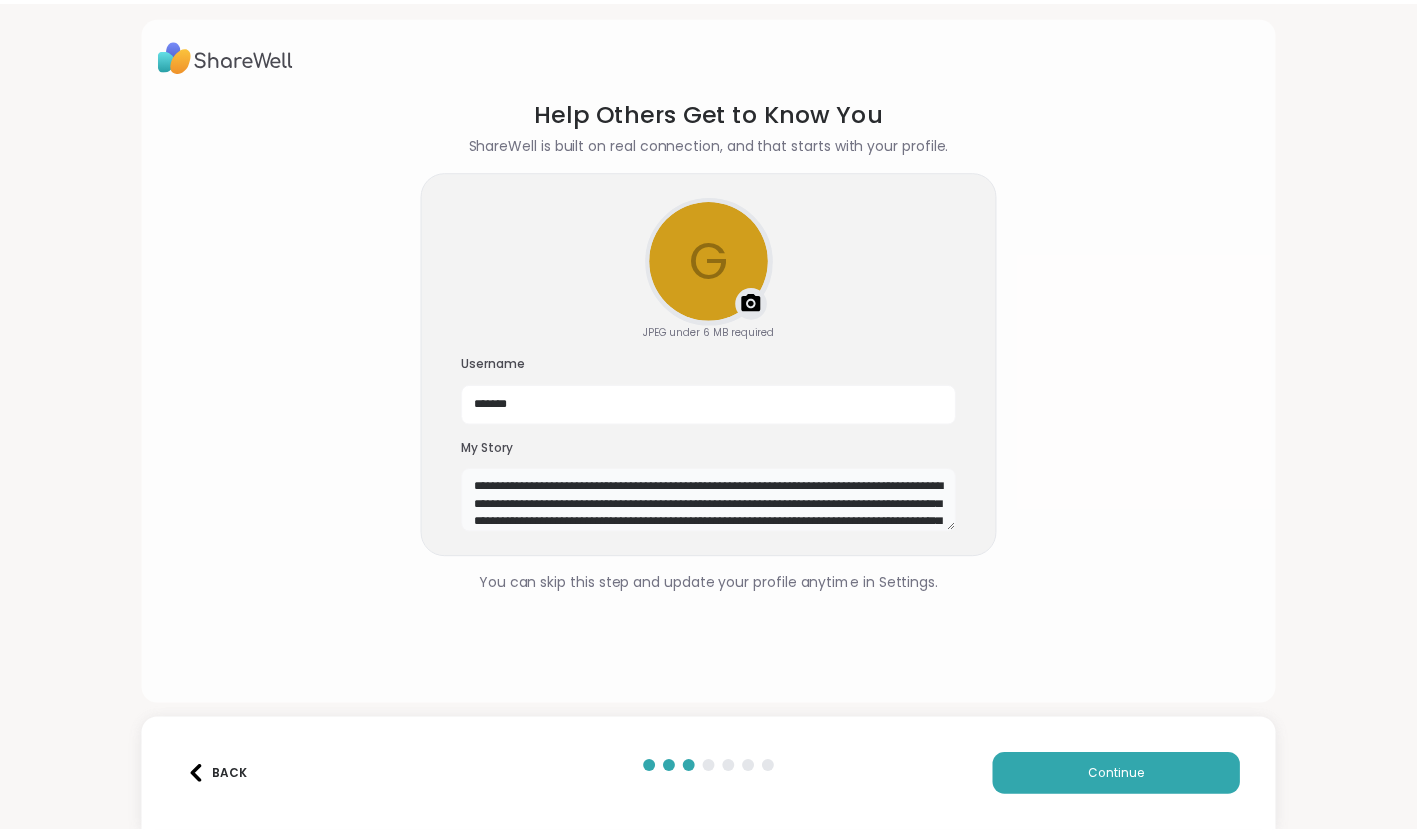 scroll, scrollTop: 71, scrollLeft: 0, axis: vertical 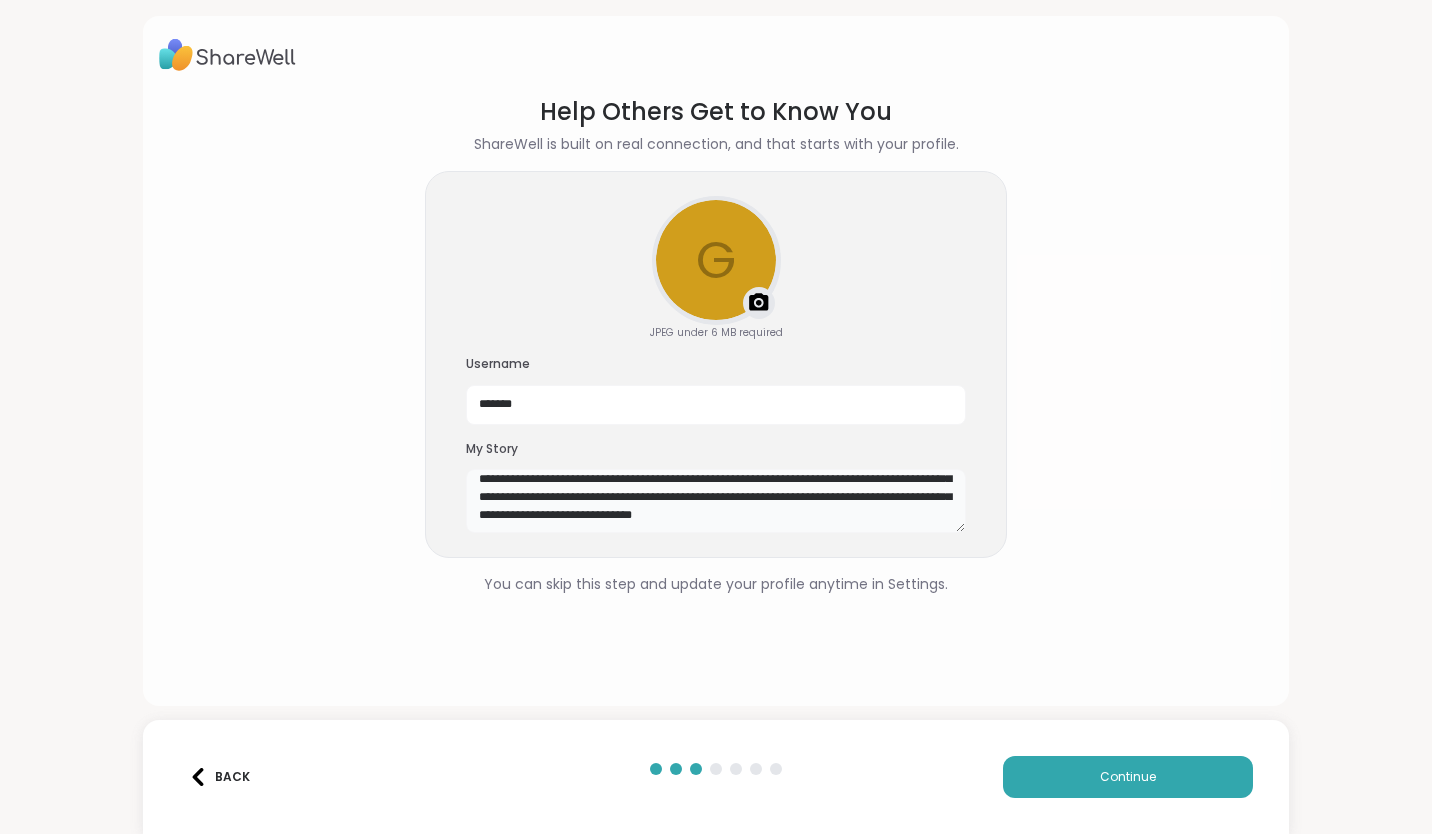 type on "**********" 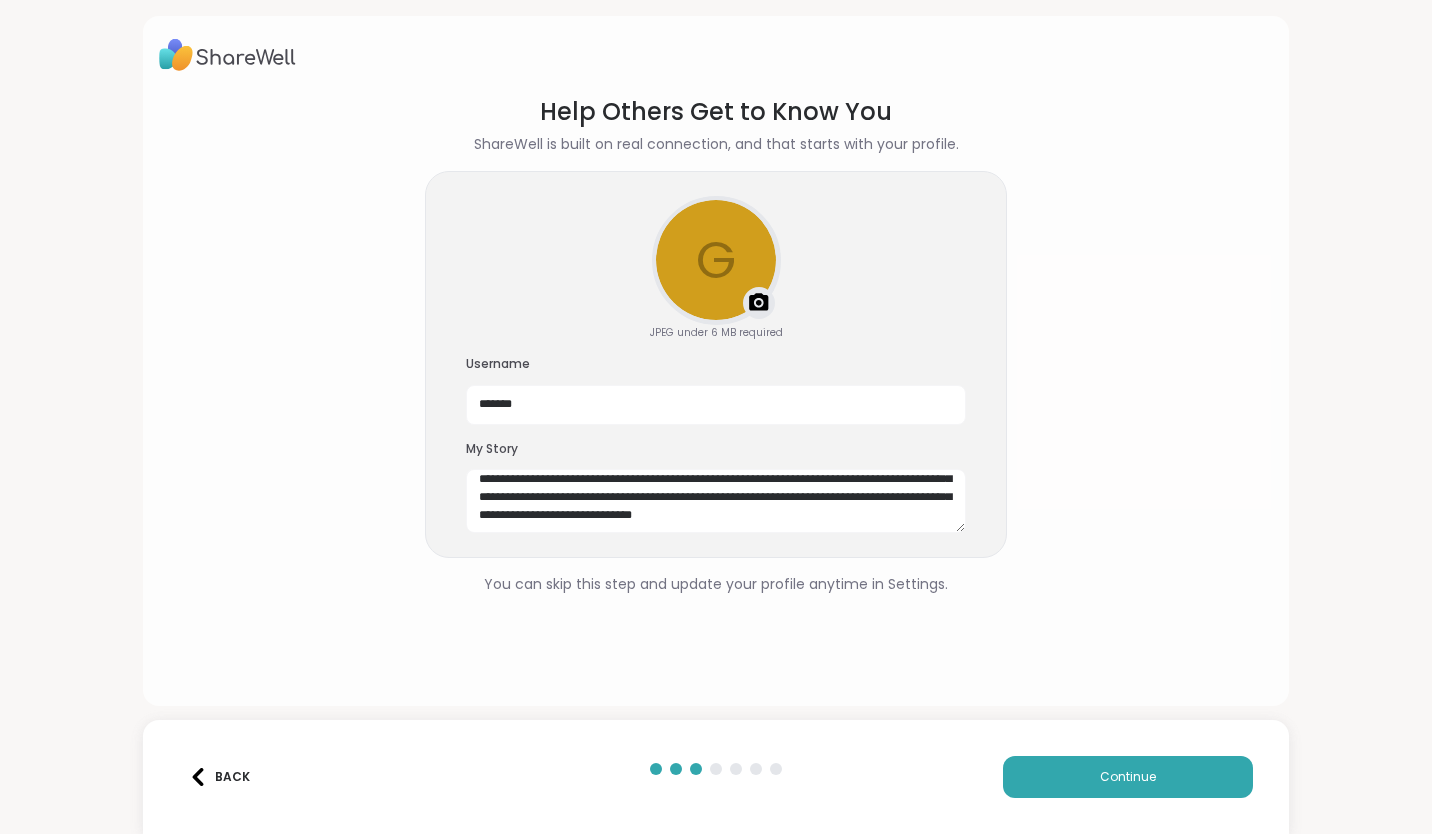 click on "**********" at bounding box center (716, 392) 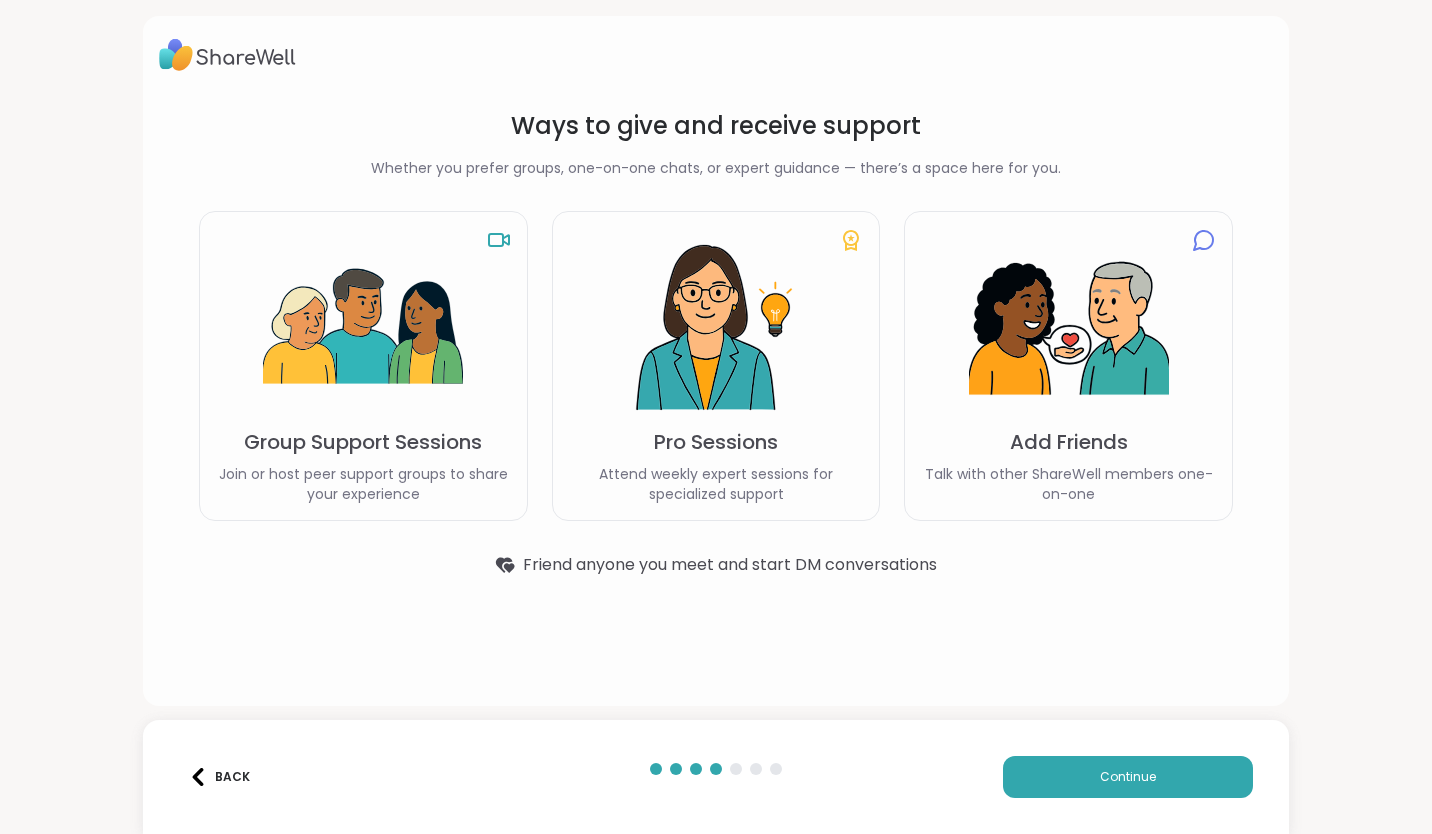 click on "Continue" at bounding box center (1128, 777) 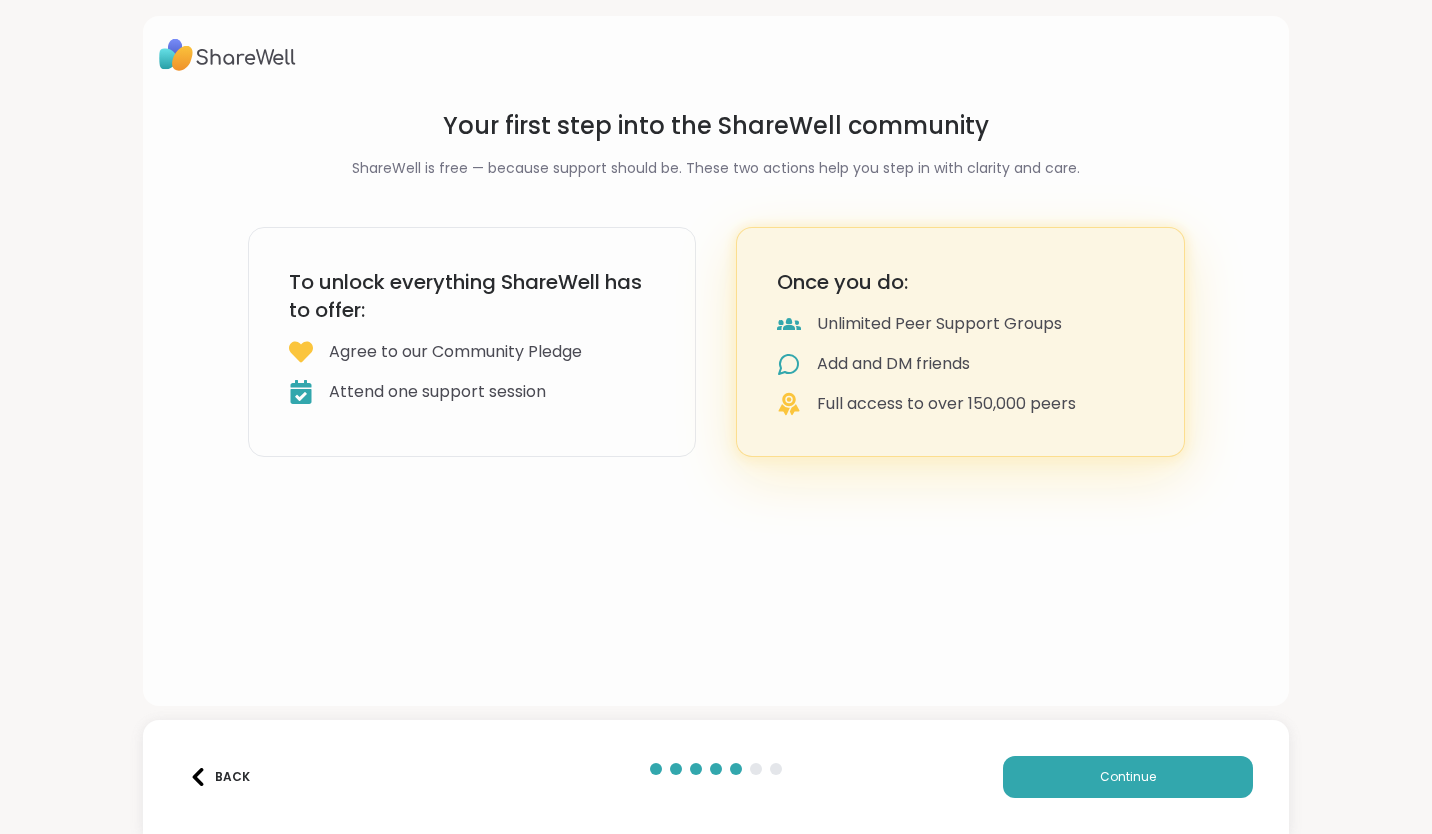 click on "To unlock everything ShareWell has to offer:" at bounding box center [472, 296] 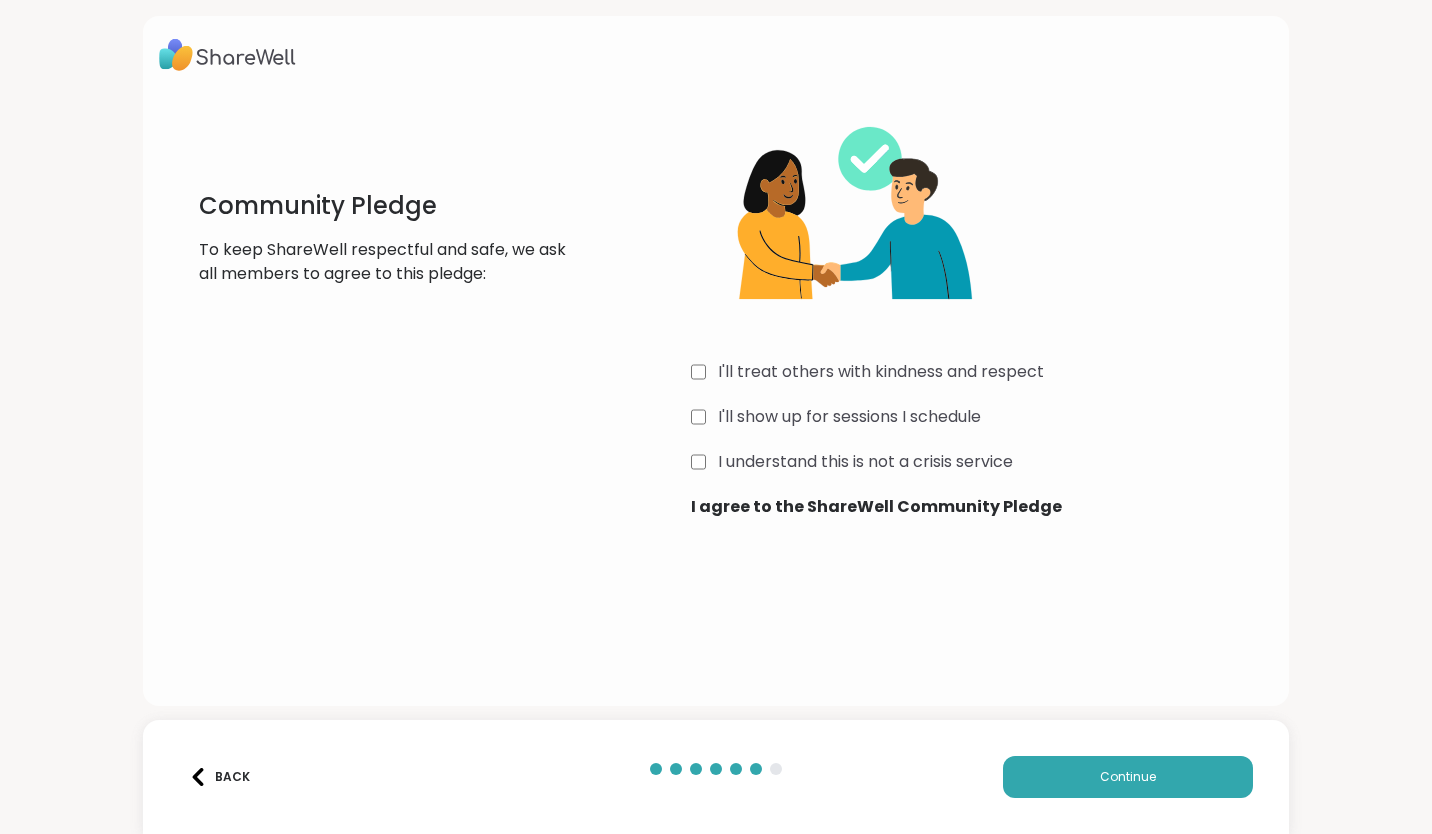 click on "Continue" at bounding box center [1128, 777] 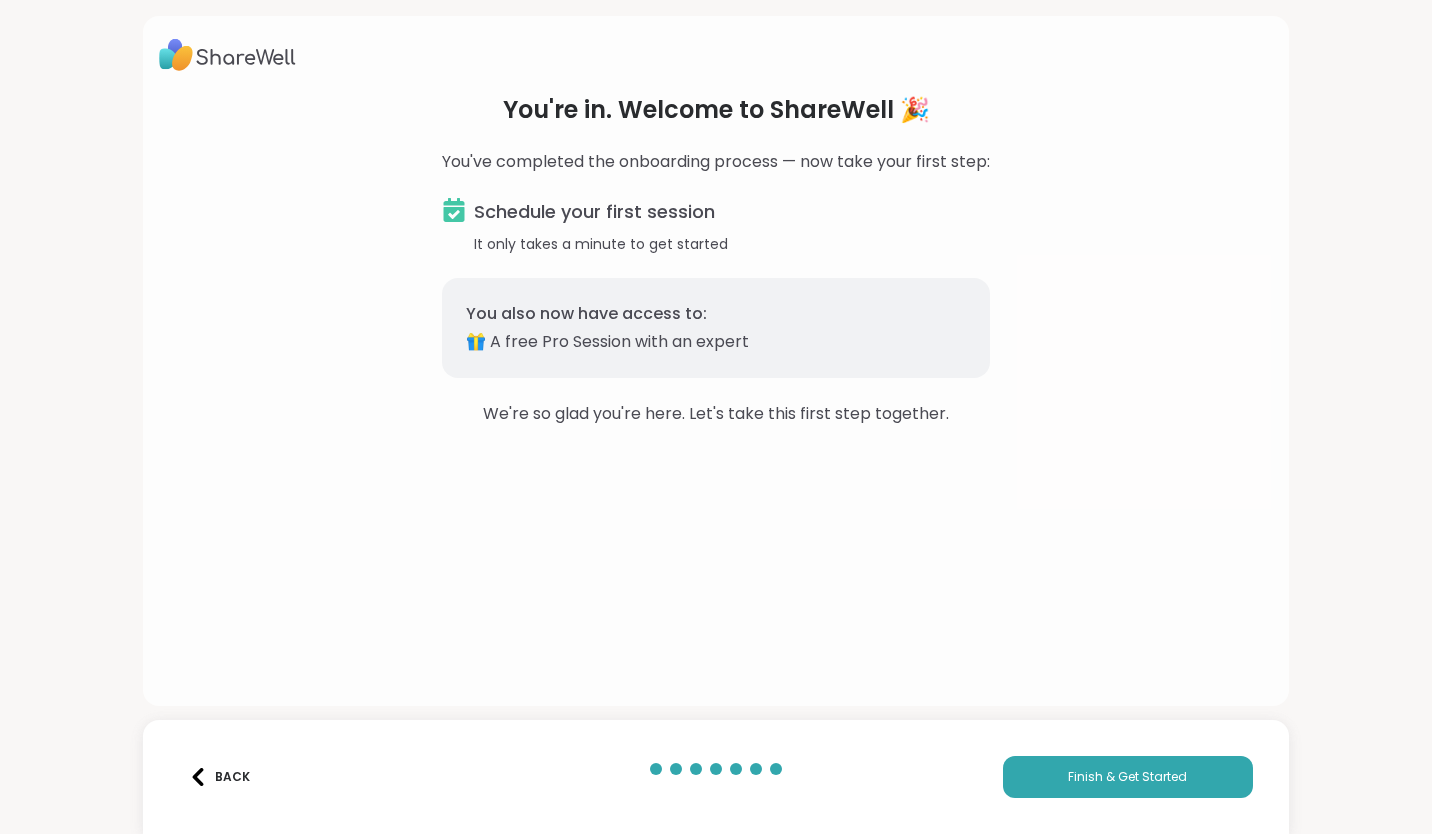 click on "Finish & Get Started" at bounding box center (1127, 777) 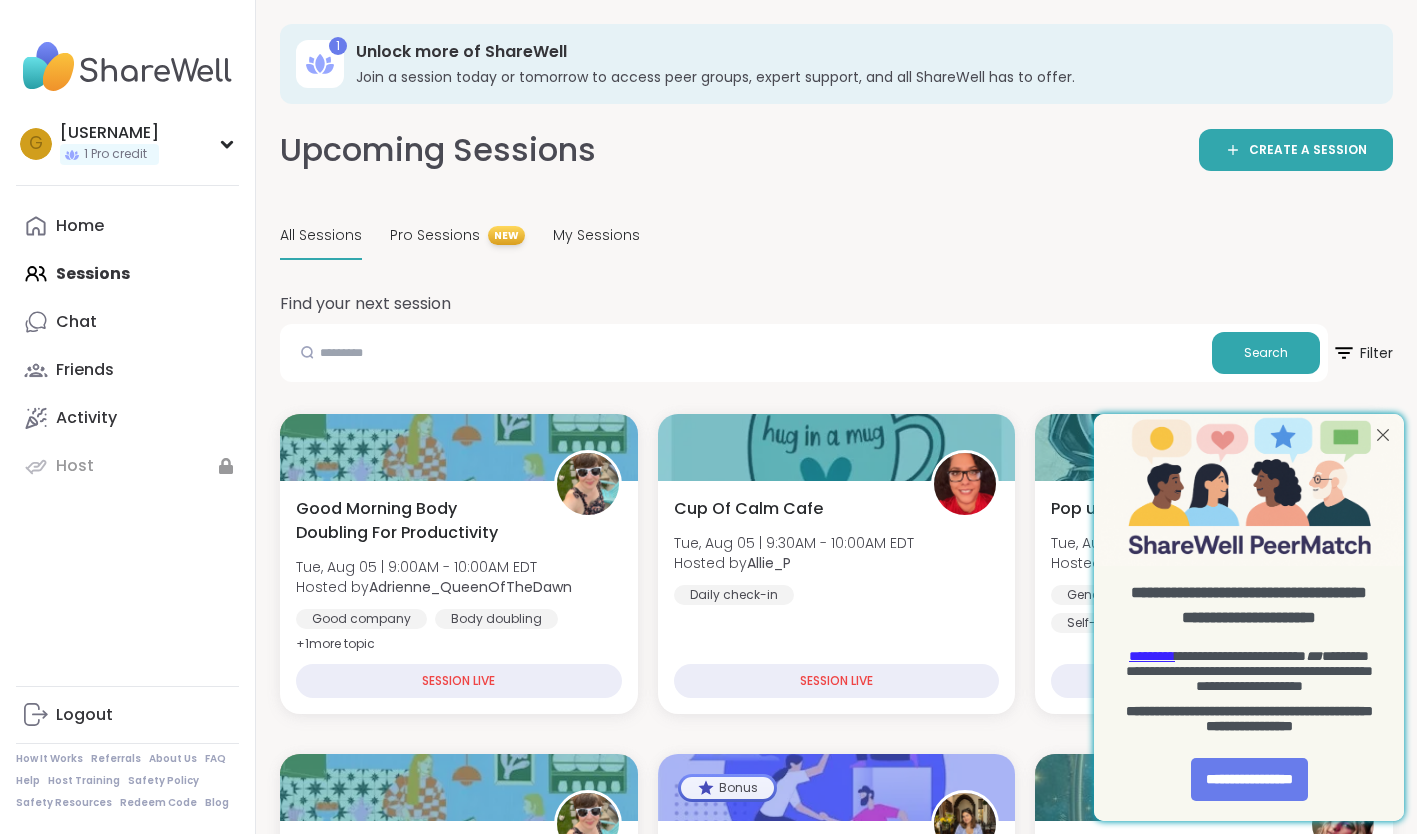 scroll, scrollTop: 0, scrollLeft: 0, axis: both 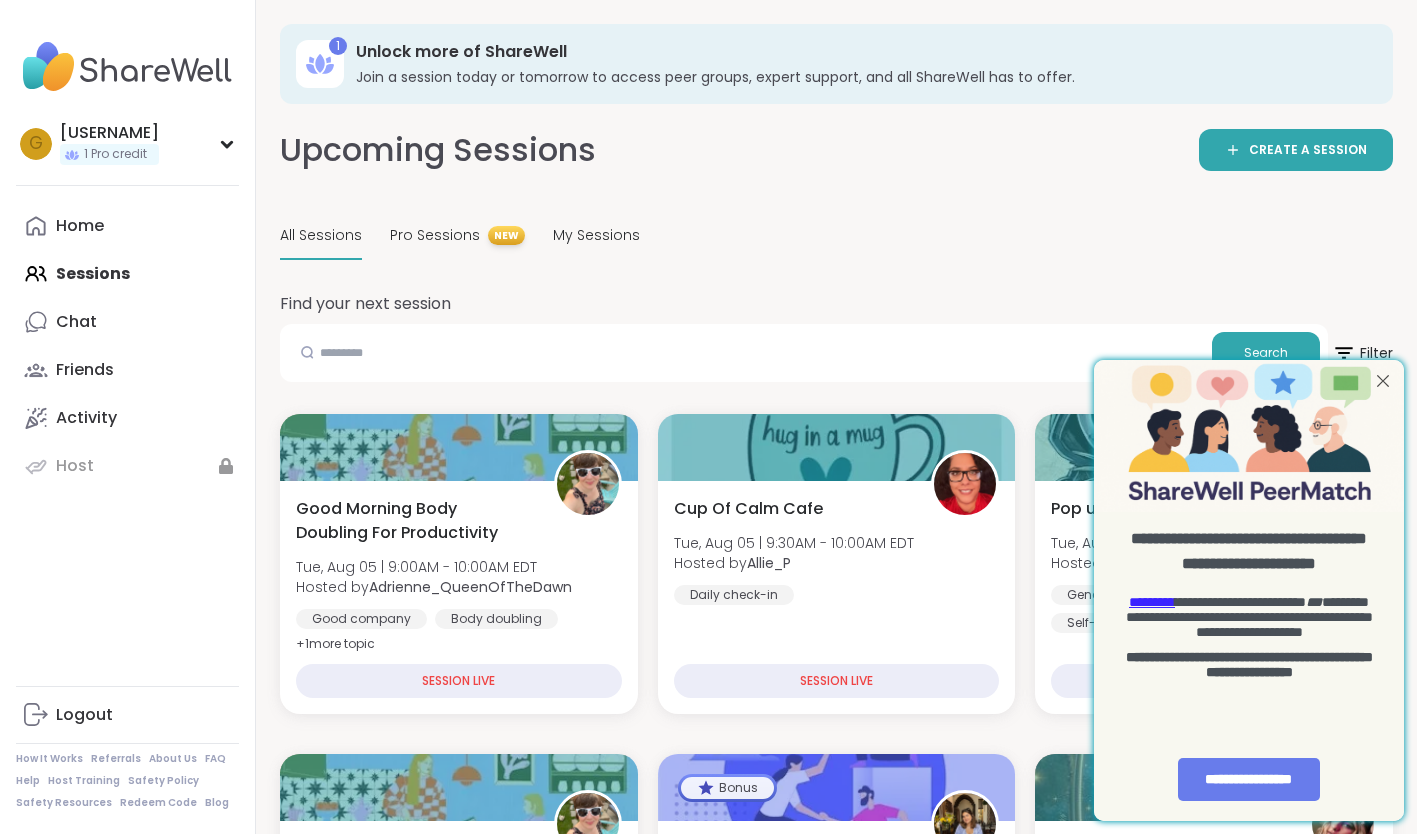 click at bounding box center [1383, 381] 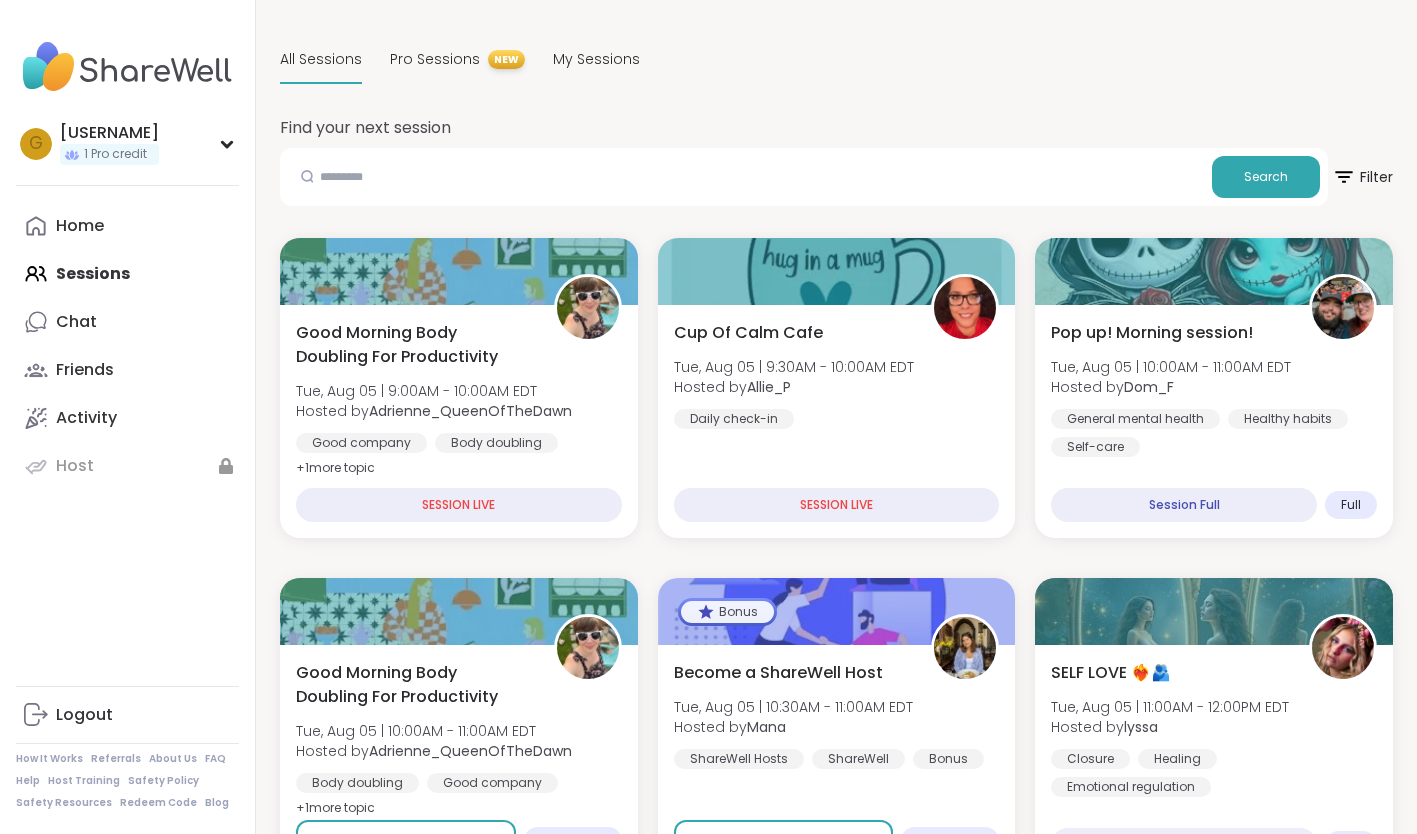 scroll, scrollTop: 200, scrollLeft: 0, axis: vertical 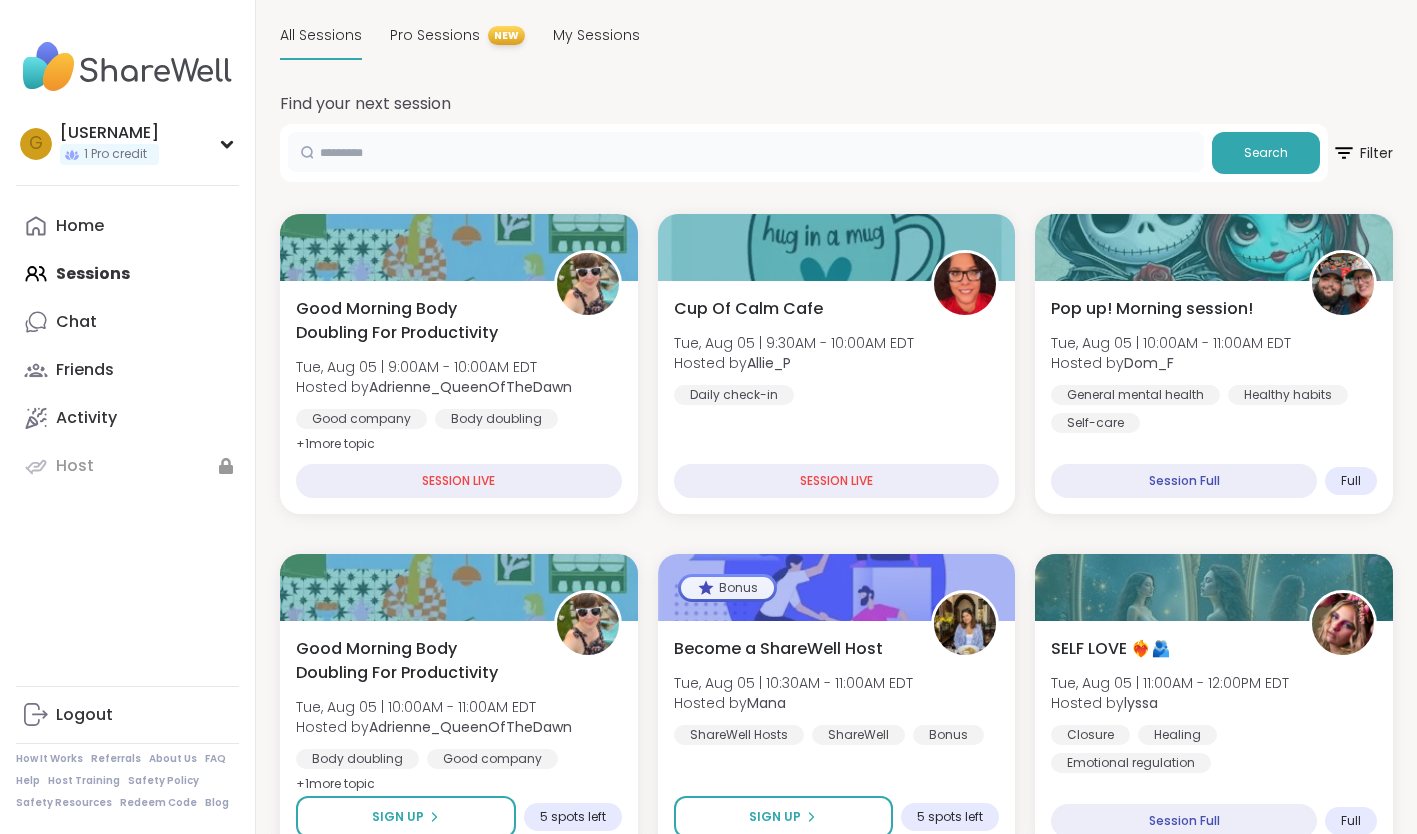 click at bounding box center (746, 152) 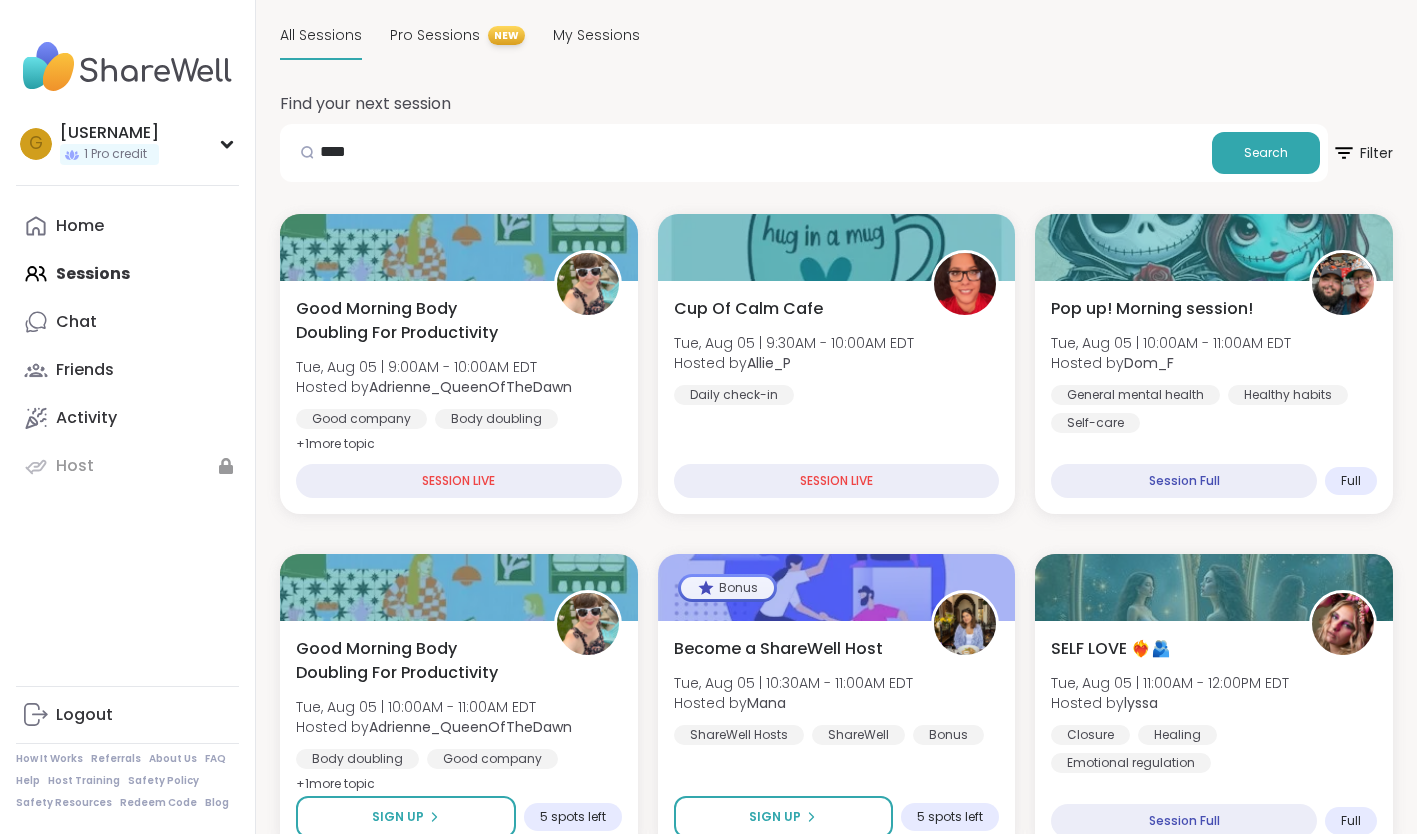 click on "Search" at bounding box center (1266, 153) 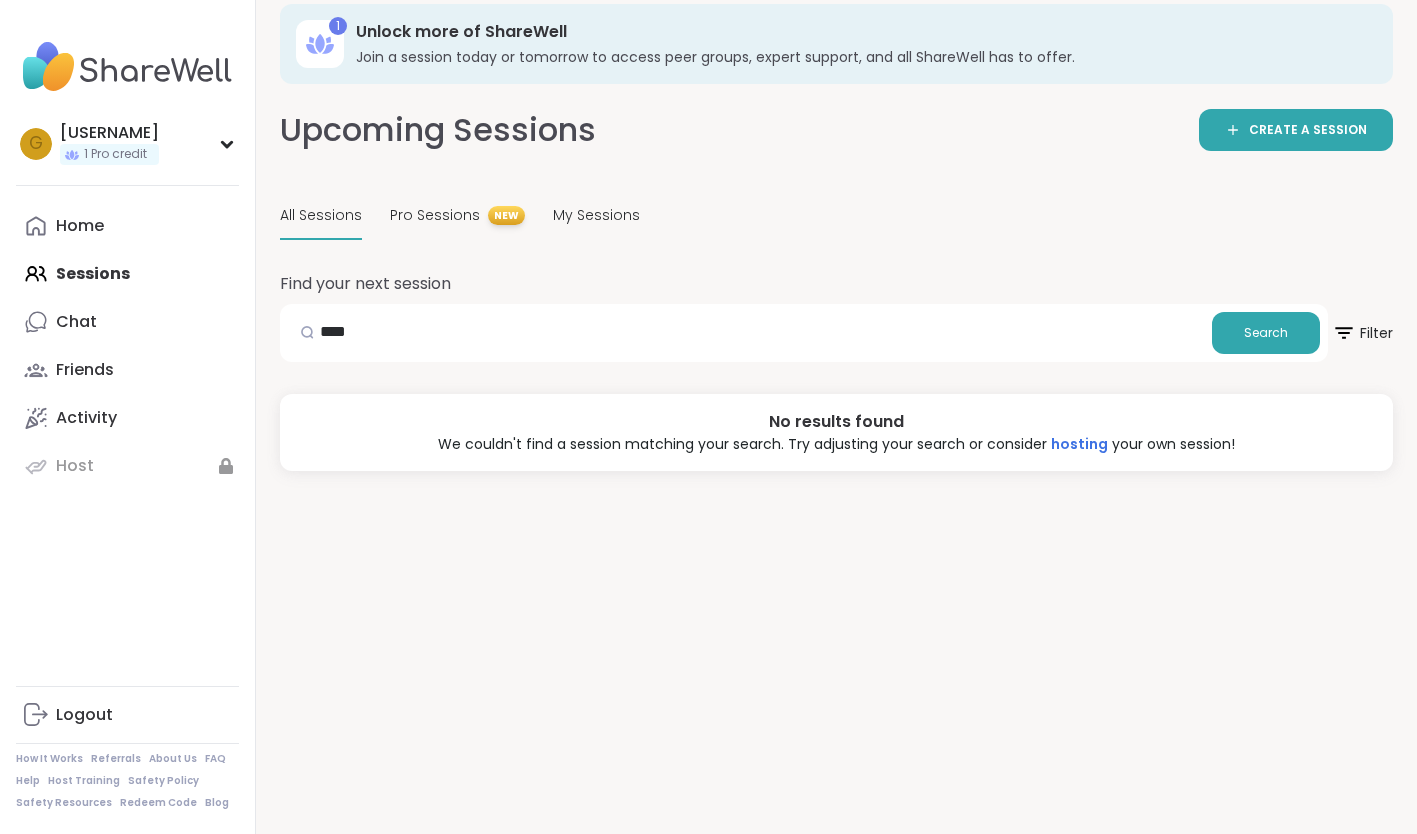 scroll, scrollTop: 20, scrollLeft: 0, axis: vertical 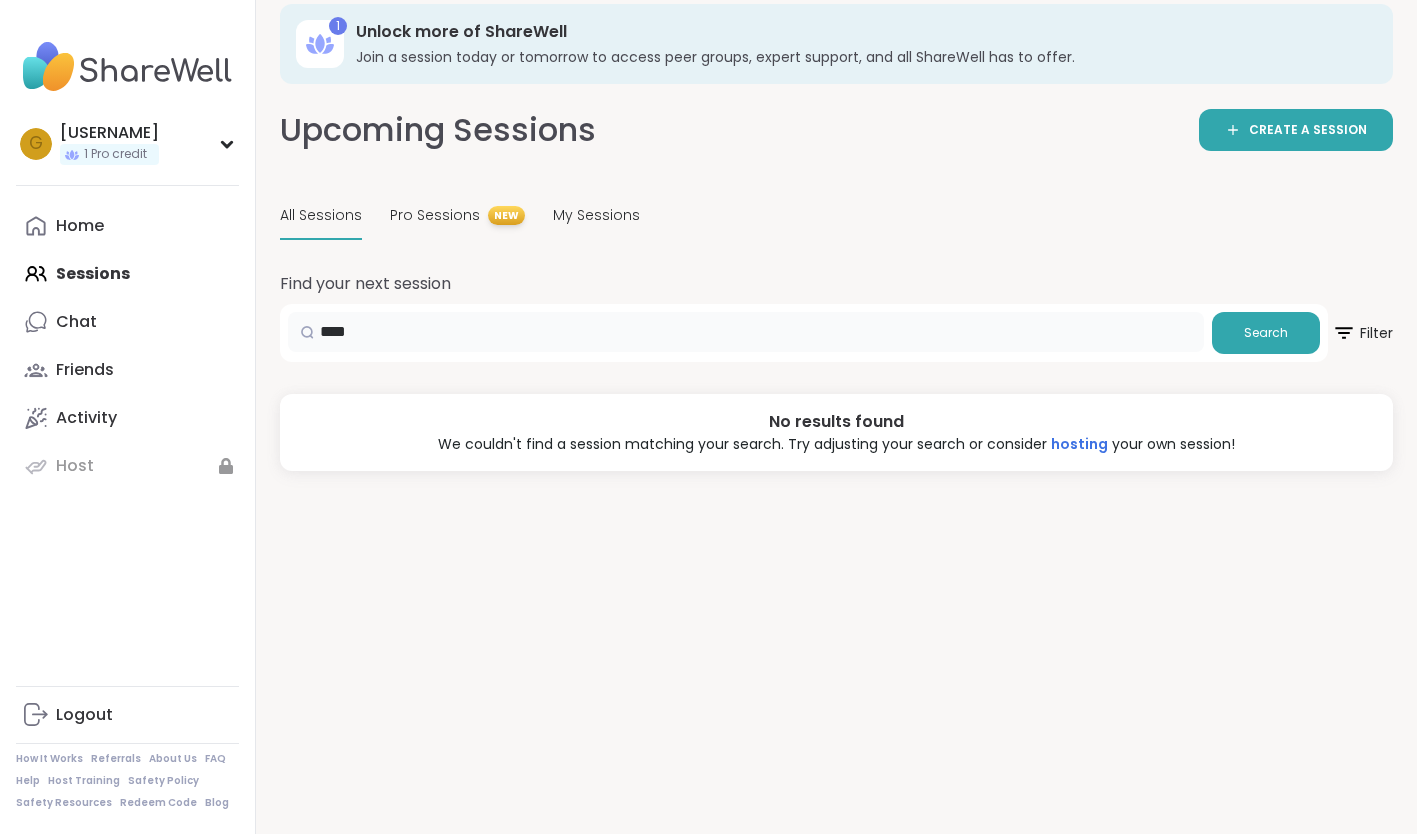 click on "****" at bounding box center (746, 332) 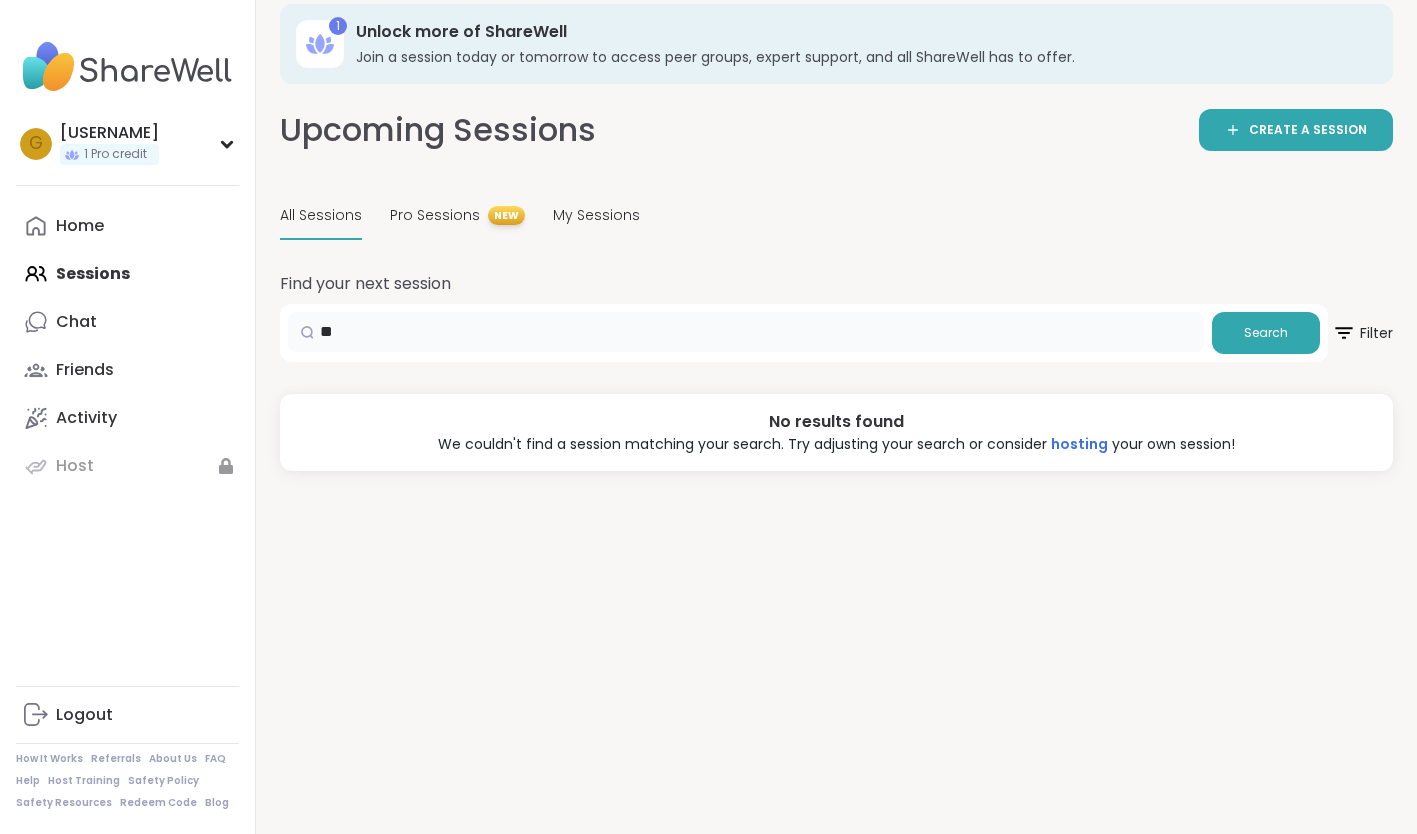 type on "*" 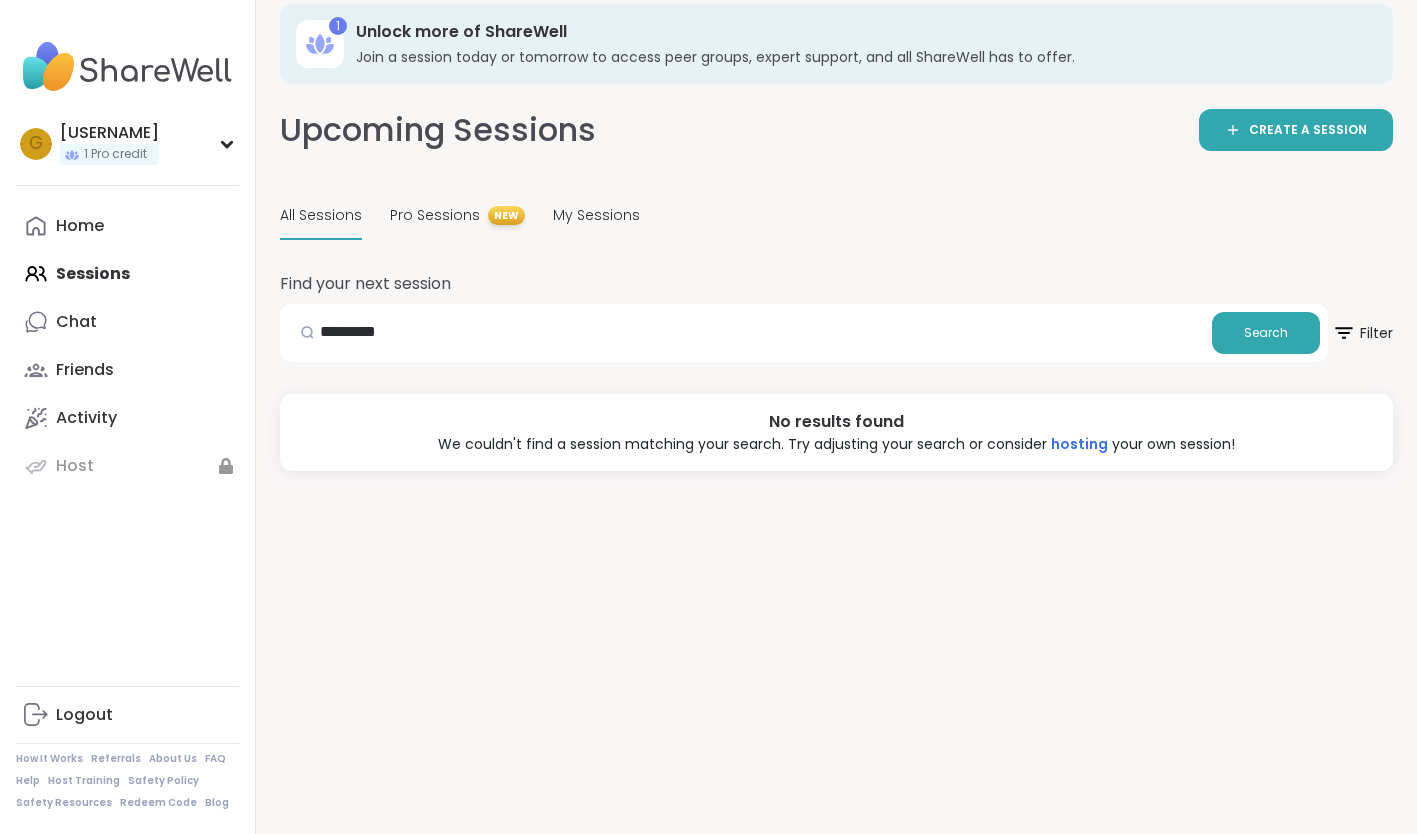 click on "Search" at bounding box center (1266, 333) 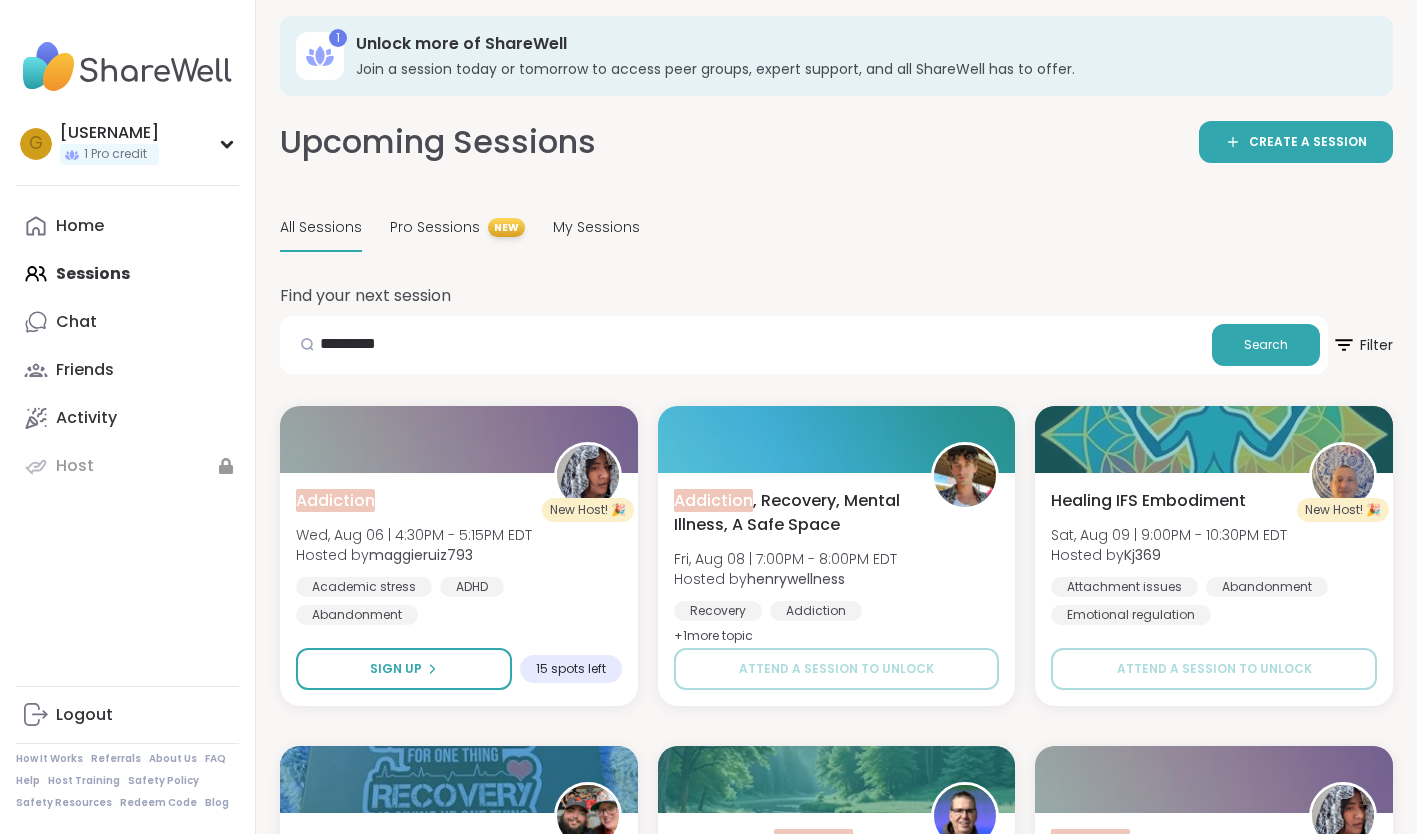 scroll, scrollTop: 0, scrollLeft: 0, axis: both 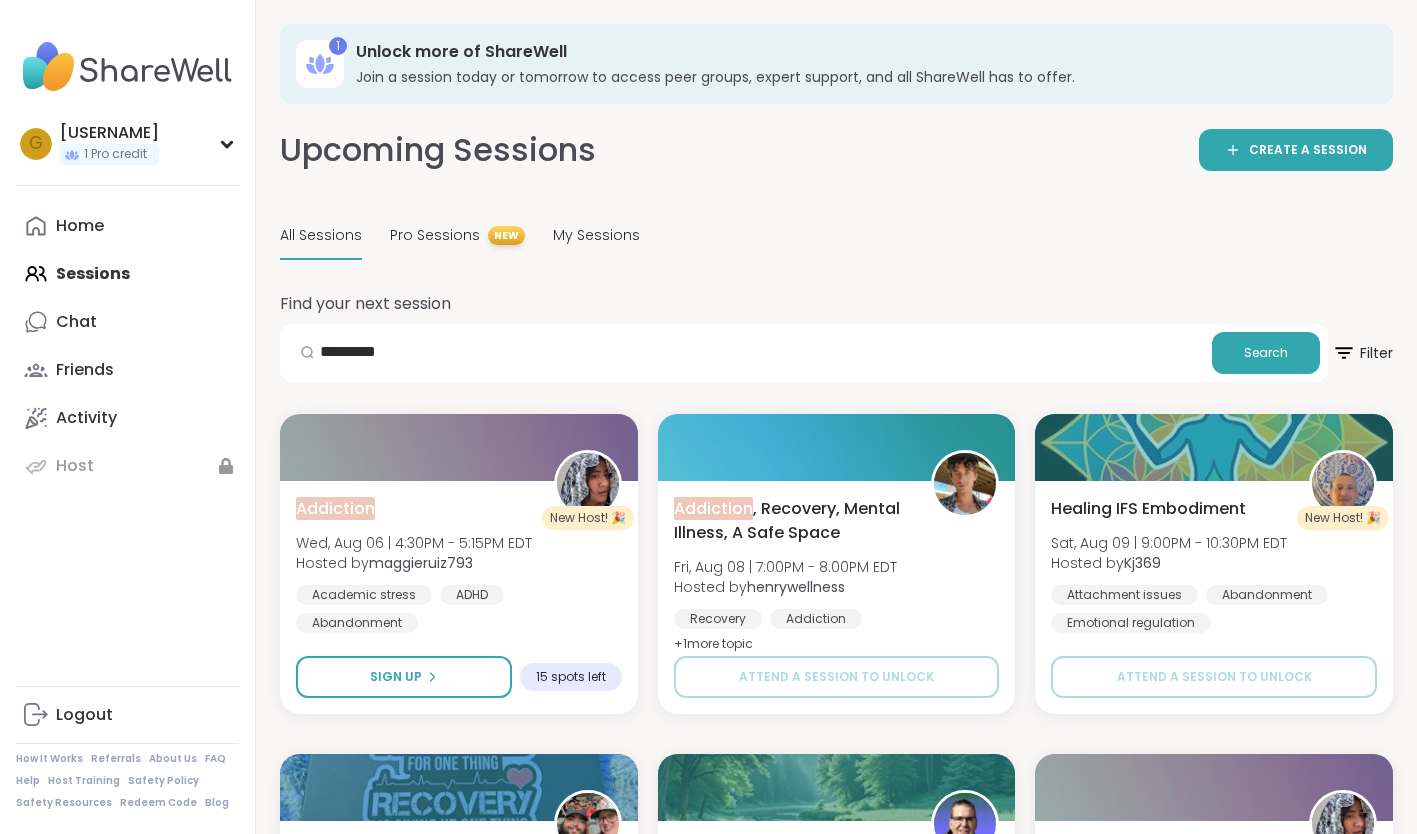 click at bounding box center [307, 352] 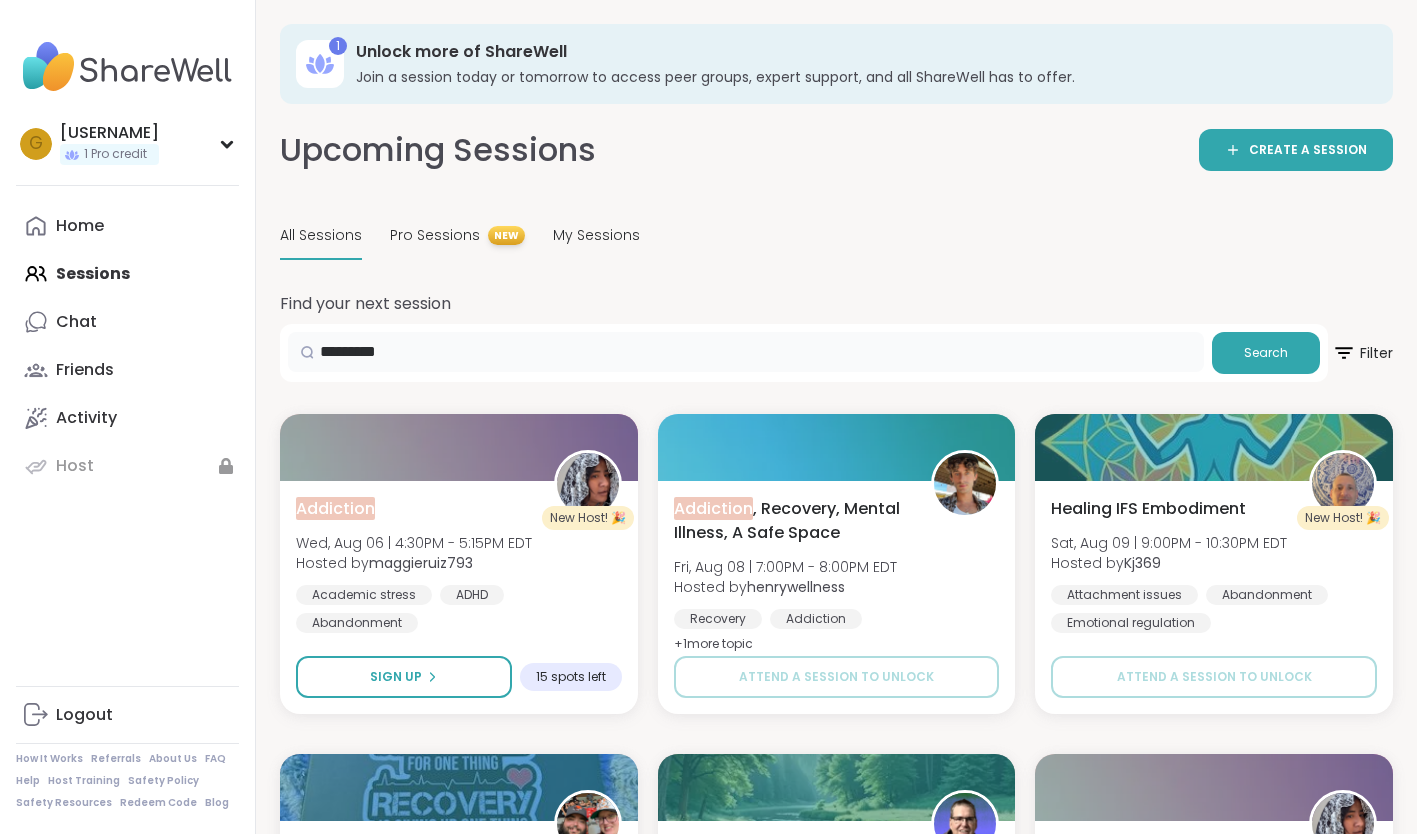 click on "*********" at bounding box center [746, 352] 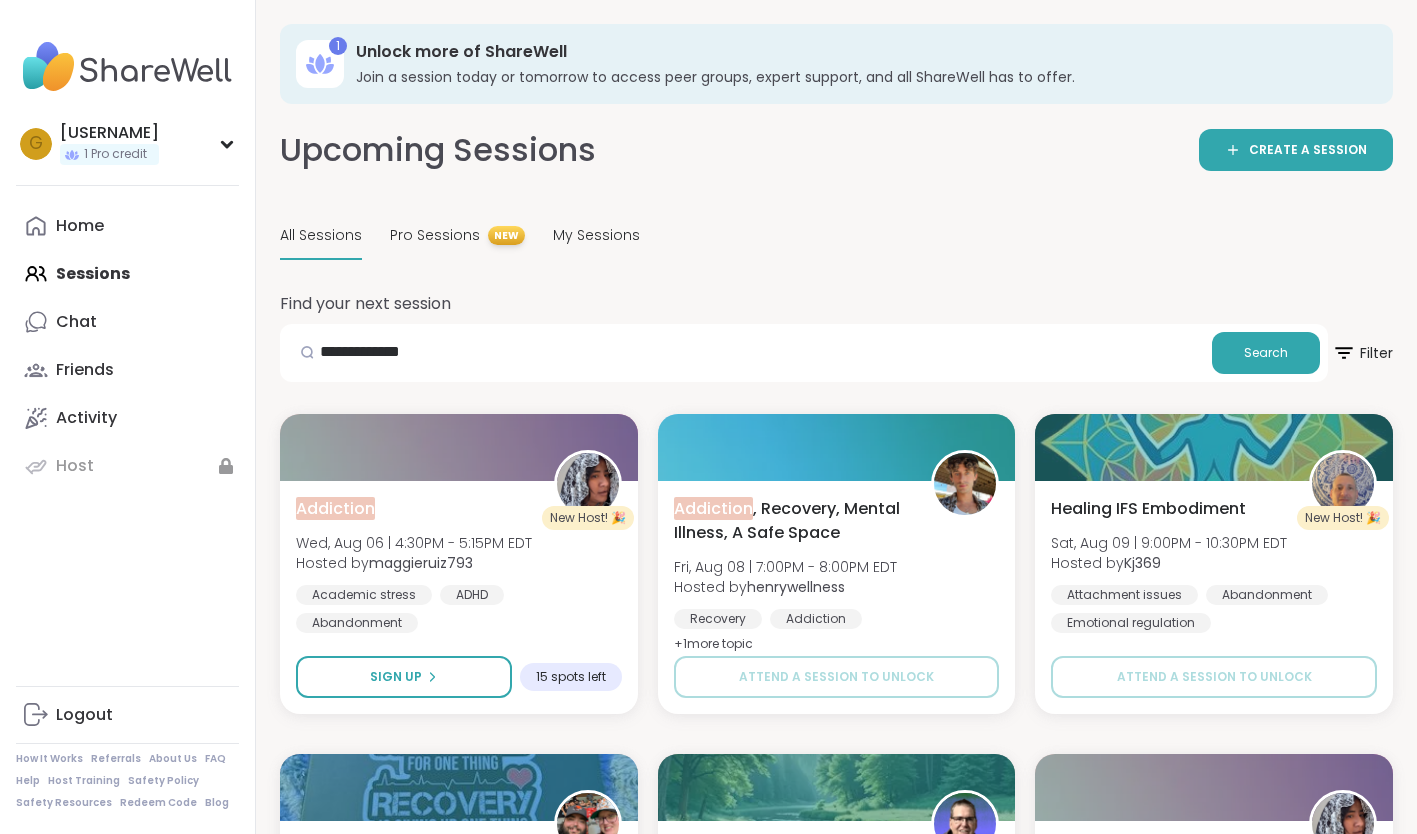 click on "Search" at bounding box center [1266, 353] 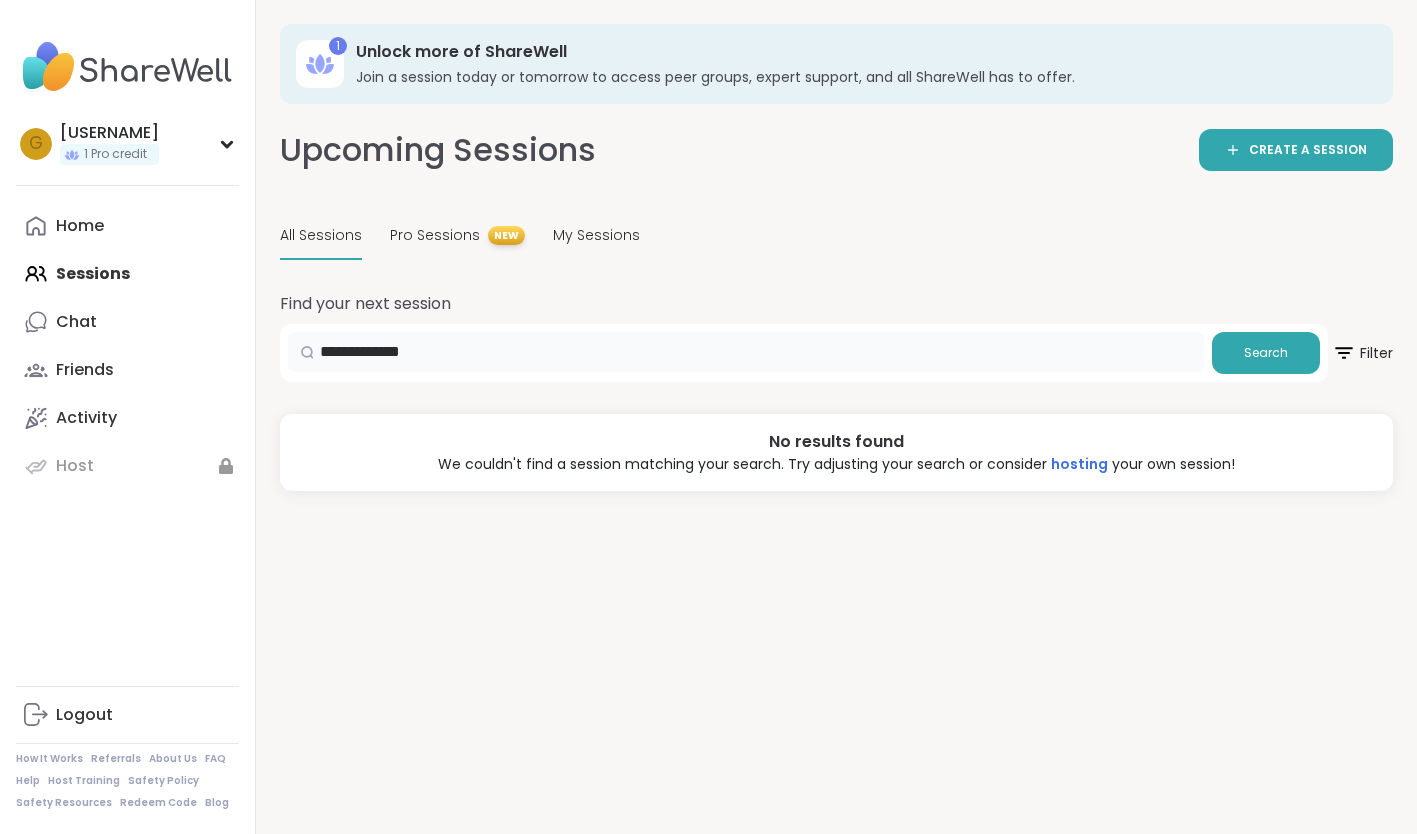 click on "**********" at bounding box center (746, 352) 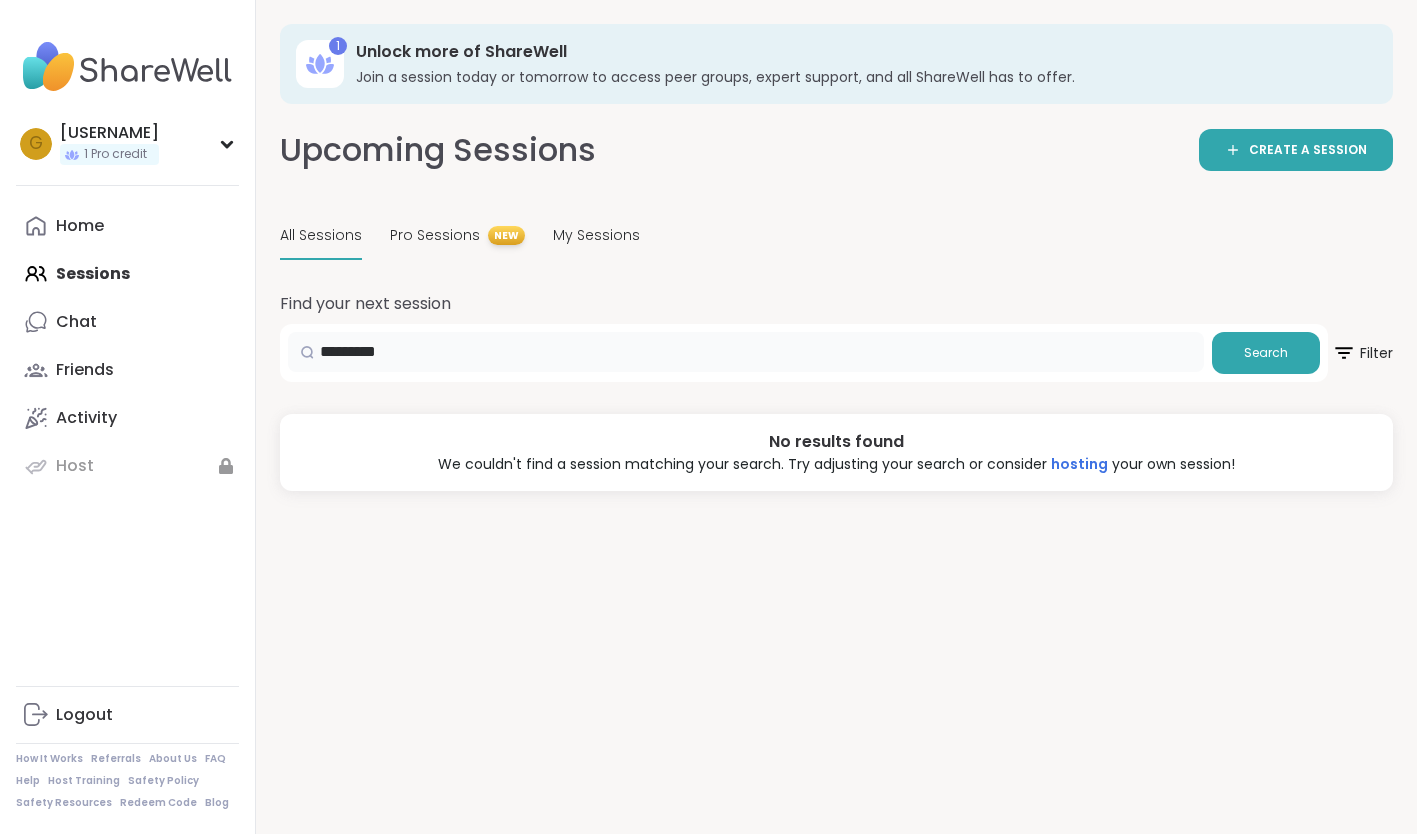 type on "*********" 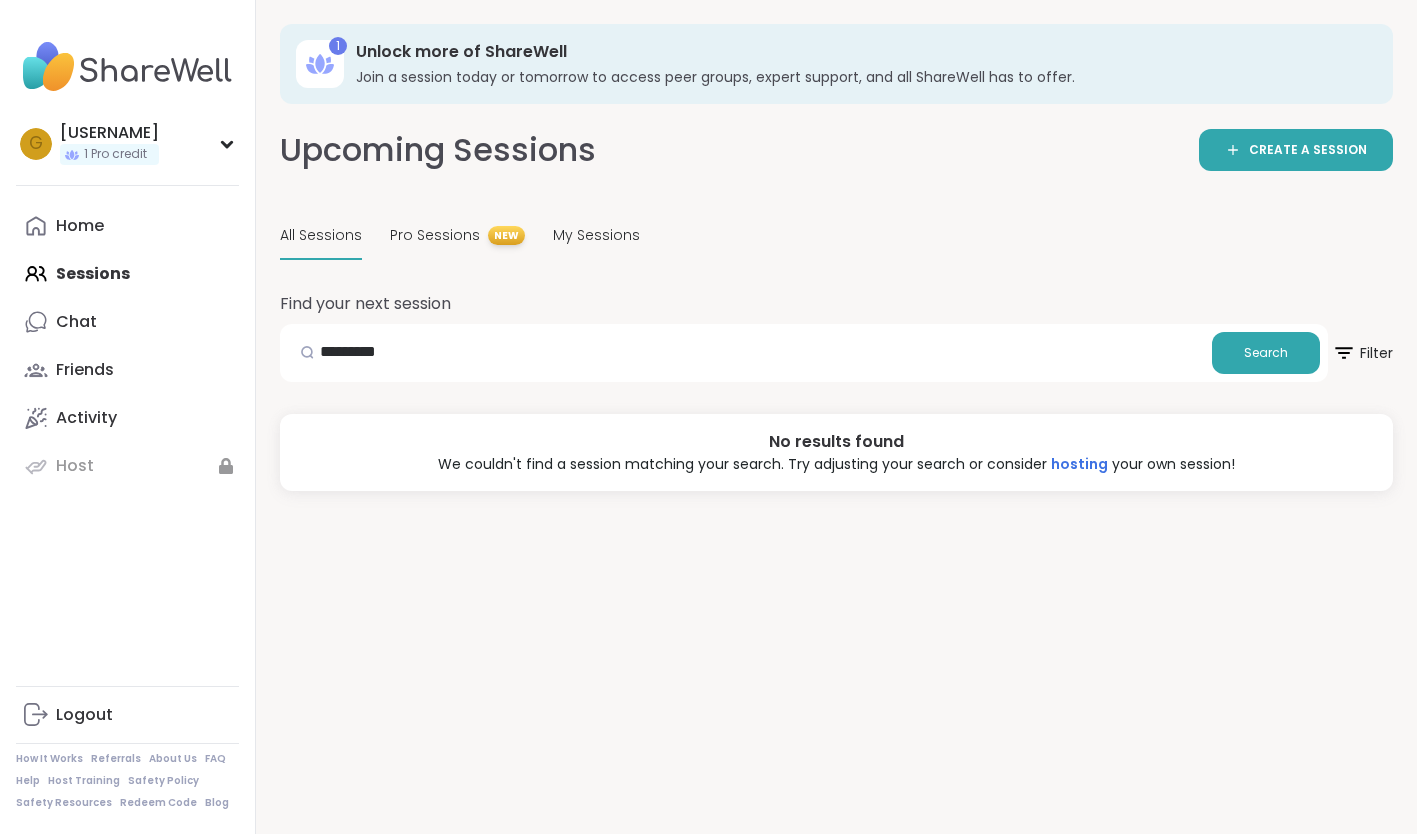 click on "Search" at bounding box center (1266, 353) 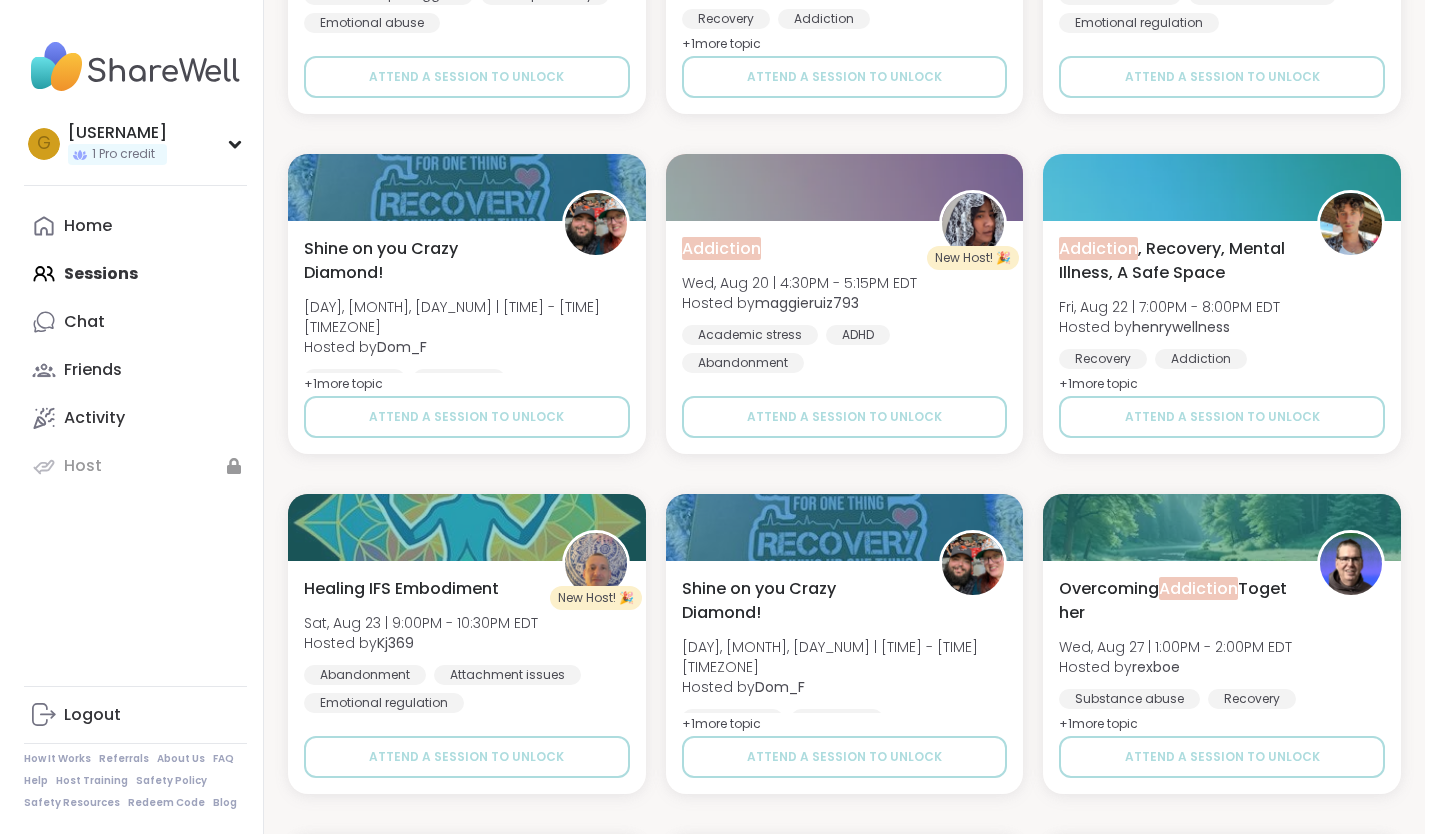 scroll, scrollTop: 1300, scrollLeft: 0, axis: vertical 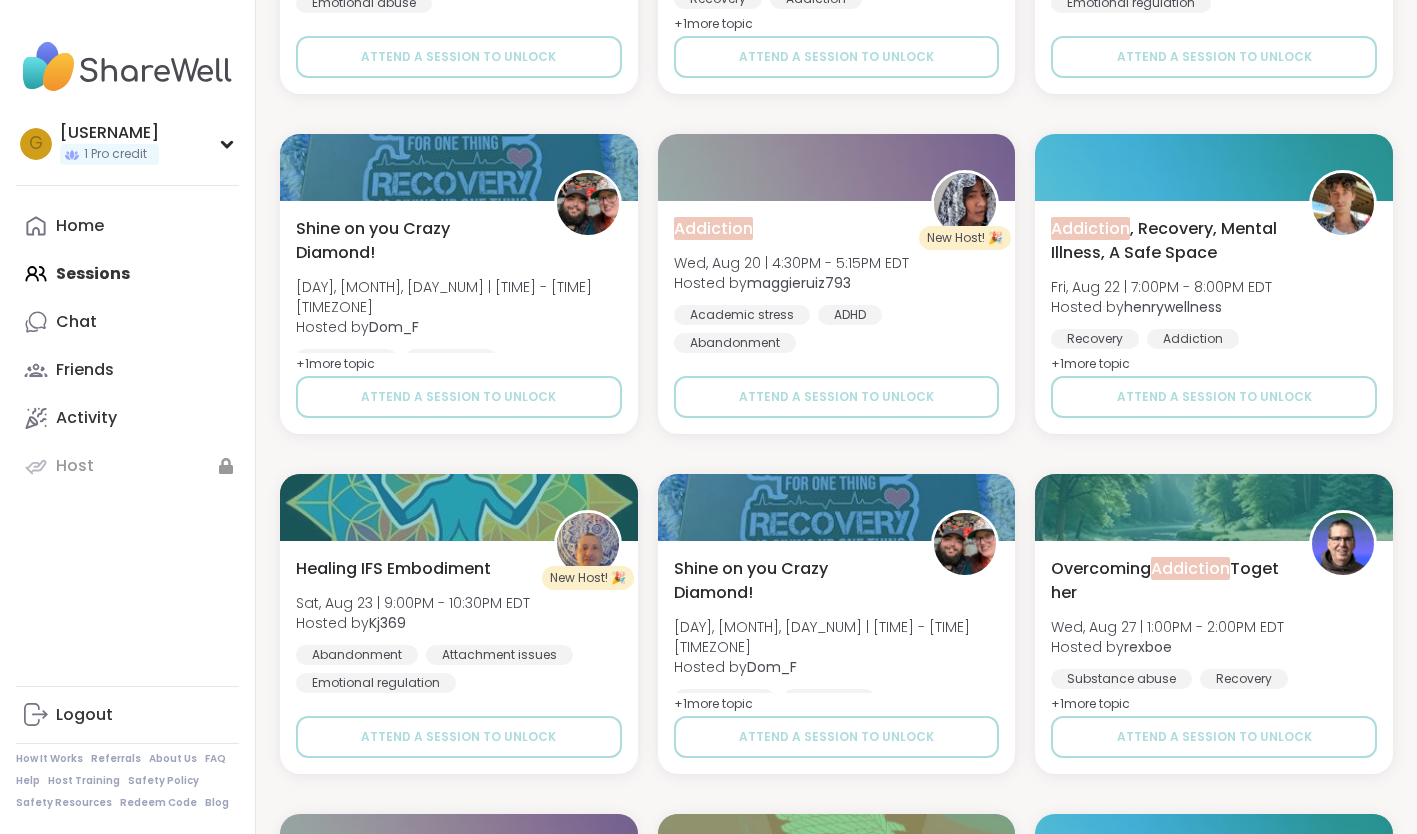 click on "+ 1  more topic" at bounding box center (1090, 364) 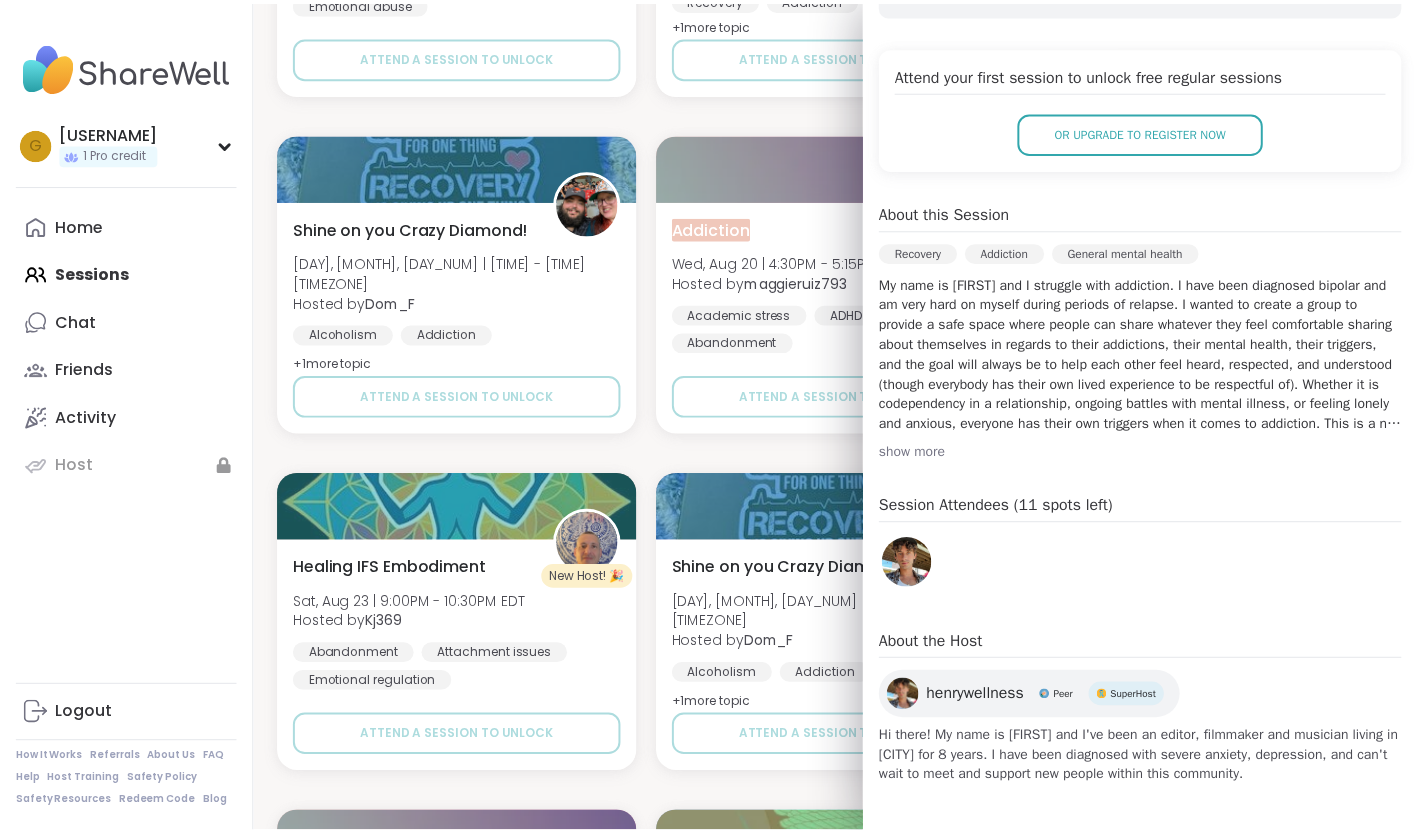 scroll, scrollTop: 414, scrollLeft: 0, axis: vertical 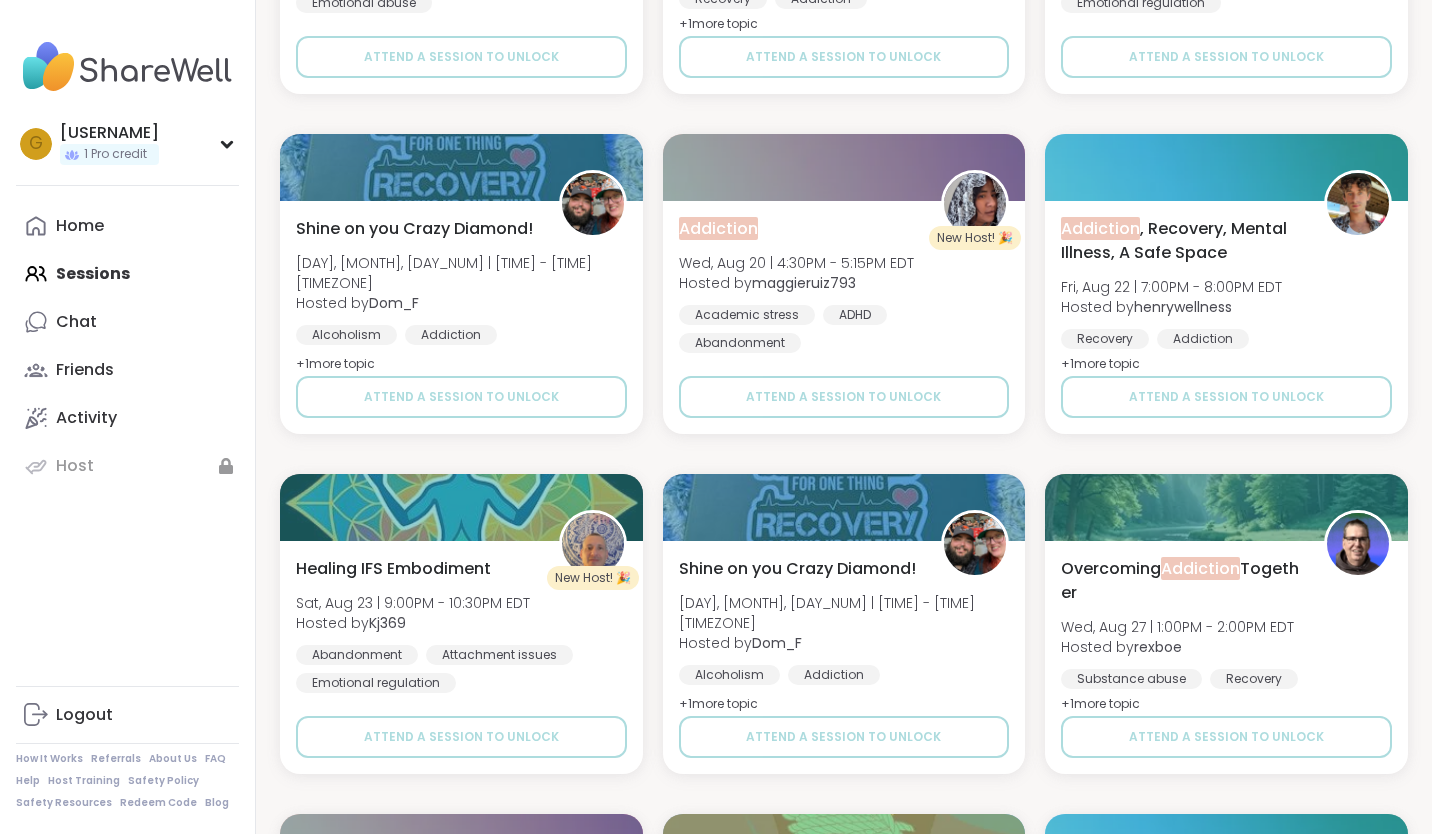 click on "New Host! 🎉 Addiction [DAY], [MONTH], [DAY_NUM] | [TIME] - [TIME] [TIMEZONE] Hosted by [USERNAME] Academic stress ADHD Abandonment Sign Up 15 spots left Addiction , Recovery, Mental Illness, A Safe Space [DAY], [MONTH], [DAY_NUM] | [TIME] - [TIME] [TIMEZONE] Hosted by [FIRST] Recovery Addiction General mental health + 1 more topic Attend a session to unlock New Host! 🎉 Healing IFS Embodiment [DAY], [MONTH], [DAY_NUM] | [TIME] - [TIME] [TIMEZONE] Hosted by [USERNAME] Attachment issues Abandonment Emotional regulation Attend a session to unlock Shine on you Crazy Diamond! [DAY], [MONTH], [DAY_NUM] | [TIME] - [TIME] [TIMEZONE] Hosted by [USERNAME] Alcoholism Addiction General mental health + 1 more topic Attend a session to unlock Overcoming Addiction Together [DAY], [MONTH], [DAY_NUM] | [TIME] - [TIME] [TIMEZONE] Hosted by [USERNAME] Substance abuse Recovery Addiction + 1 more topic Attend a session to unlock New Host! 🎉 Addiction [DAY], [MONTH], [DAY_NUM] | [TIME] - [TIME] [TIMEZONE] Hosted by [USERNAME] Academic stress ADHD Abandonment Attend a session to unlock Co-Dependent No More! Codependency Recovery" at bounding box center (844, 1134) 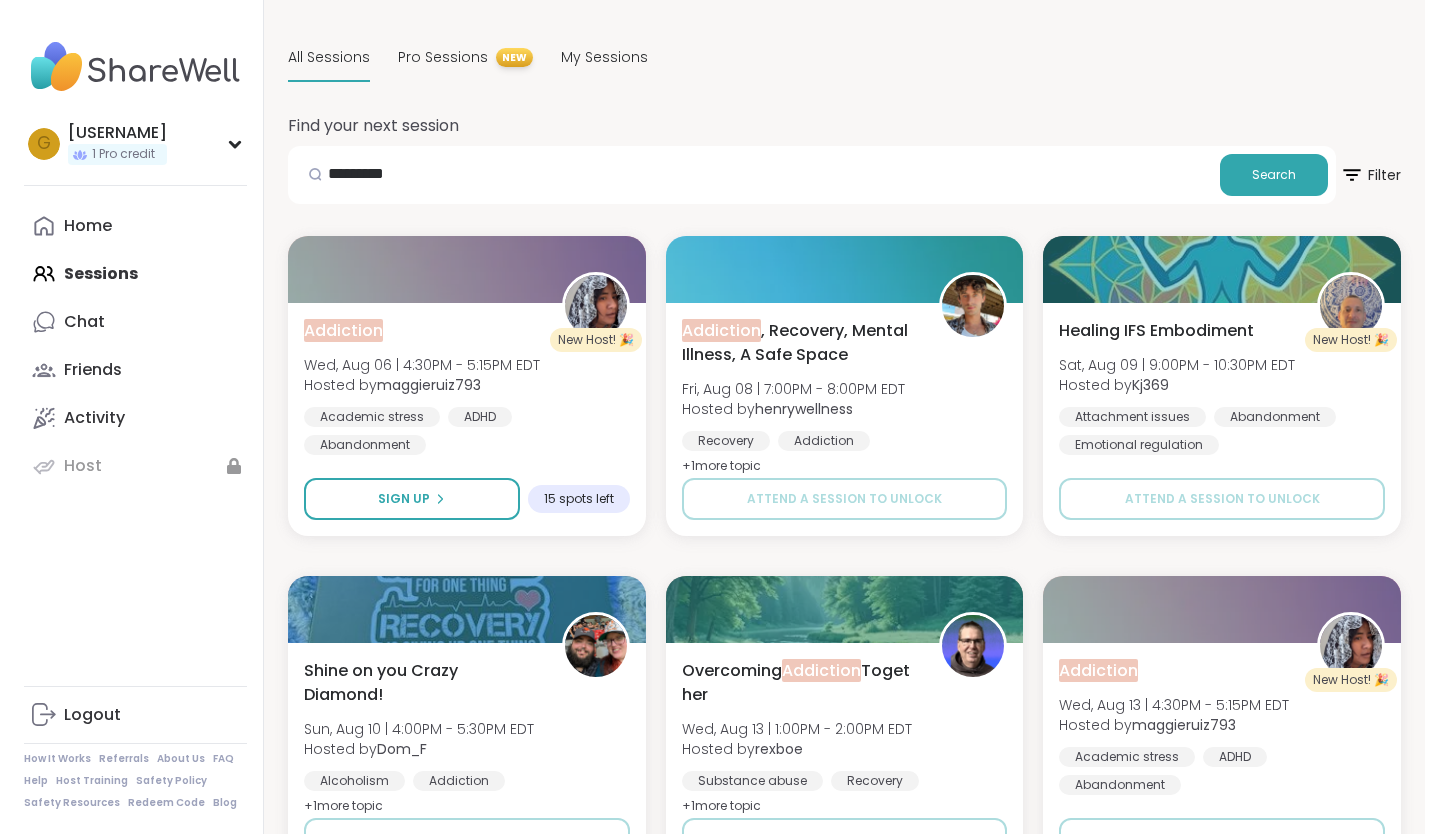 scroll, scrollTop: 0, scrollLeft: 0, axis: both 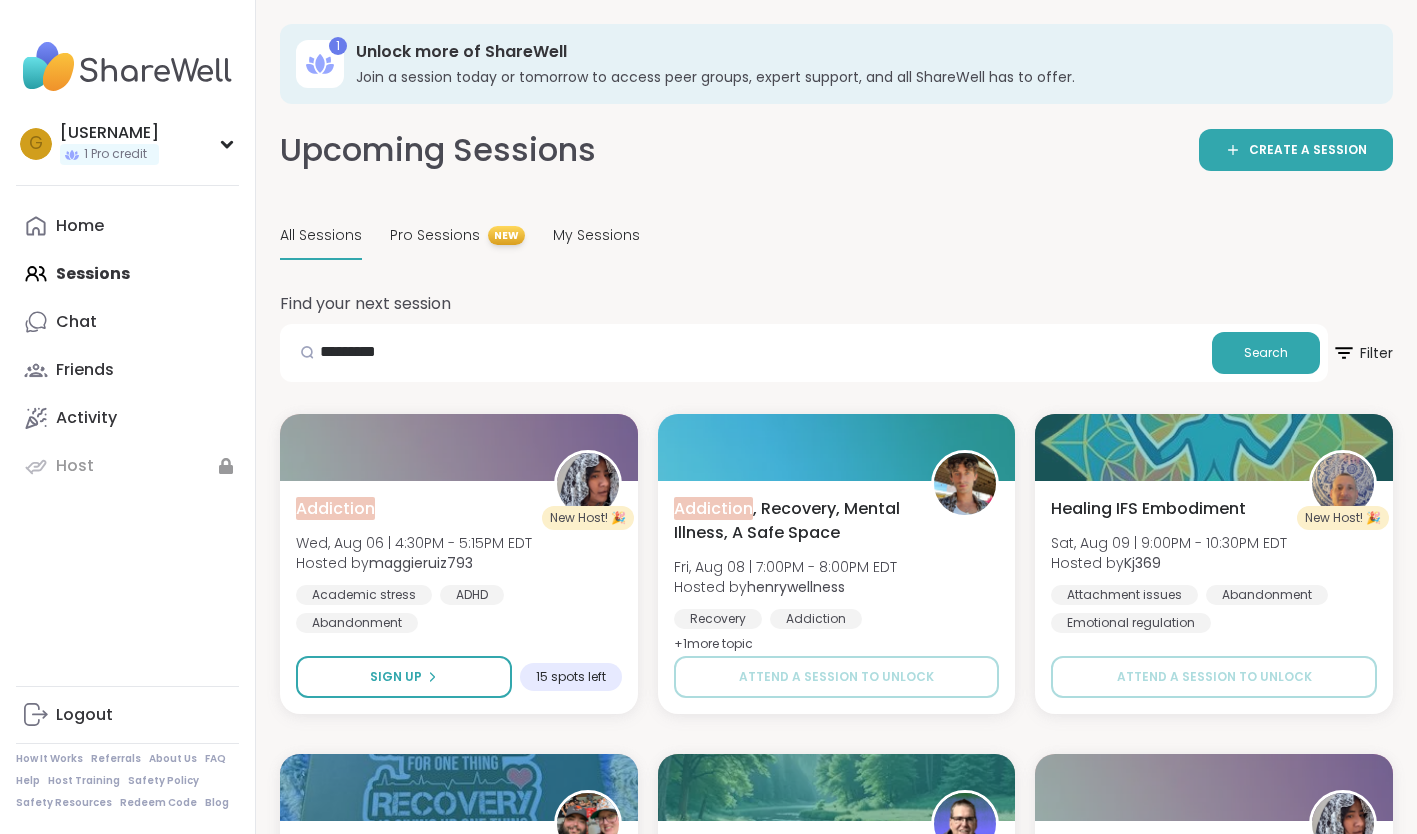 click on "Academic stress ADHD Abandonment" at bounding box center [459, 609] 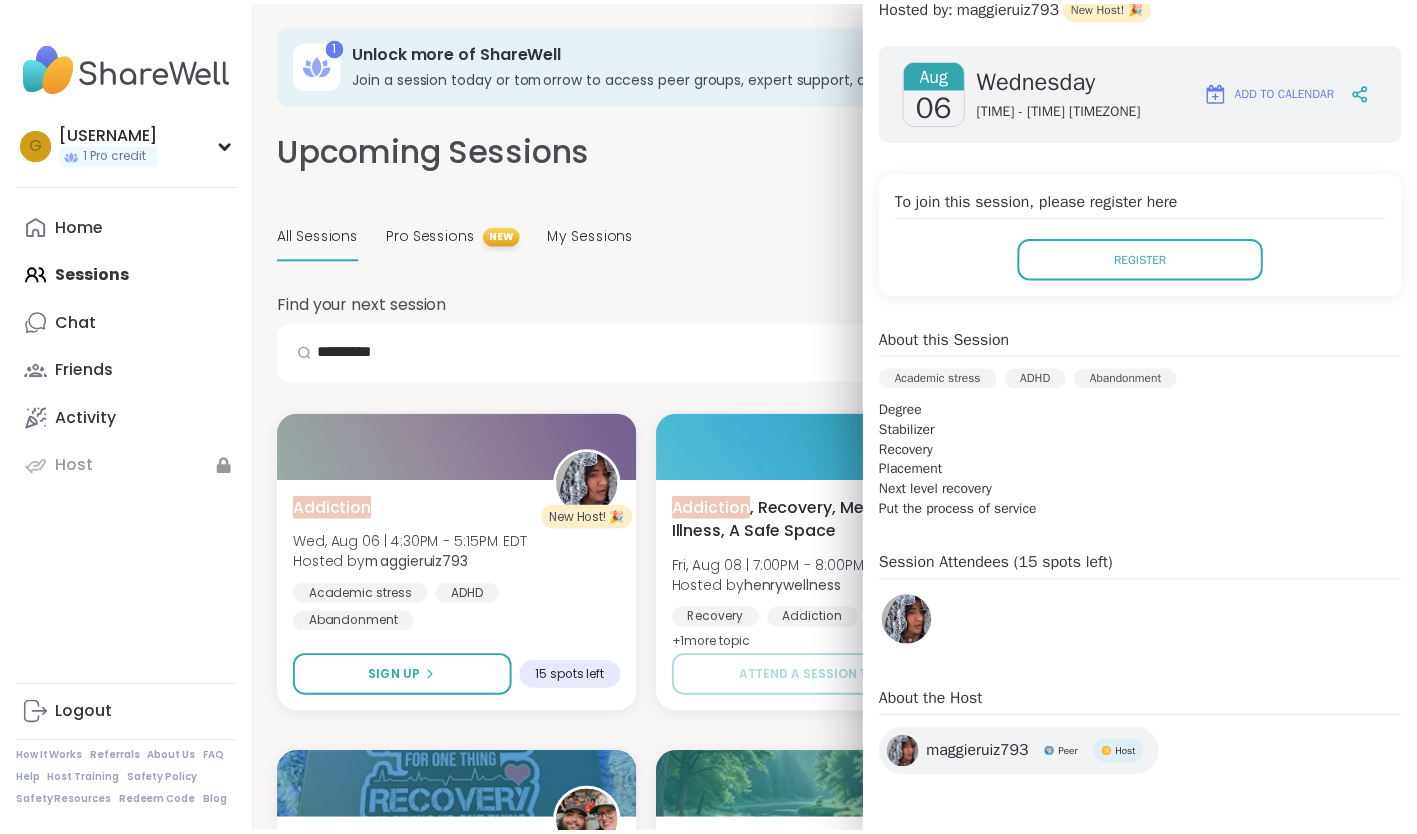 scroll, scrollTop: 150, scrollLeft: 0, axis: vertical 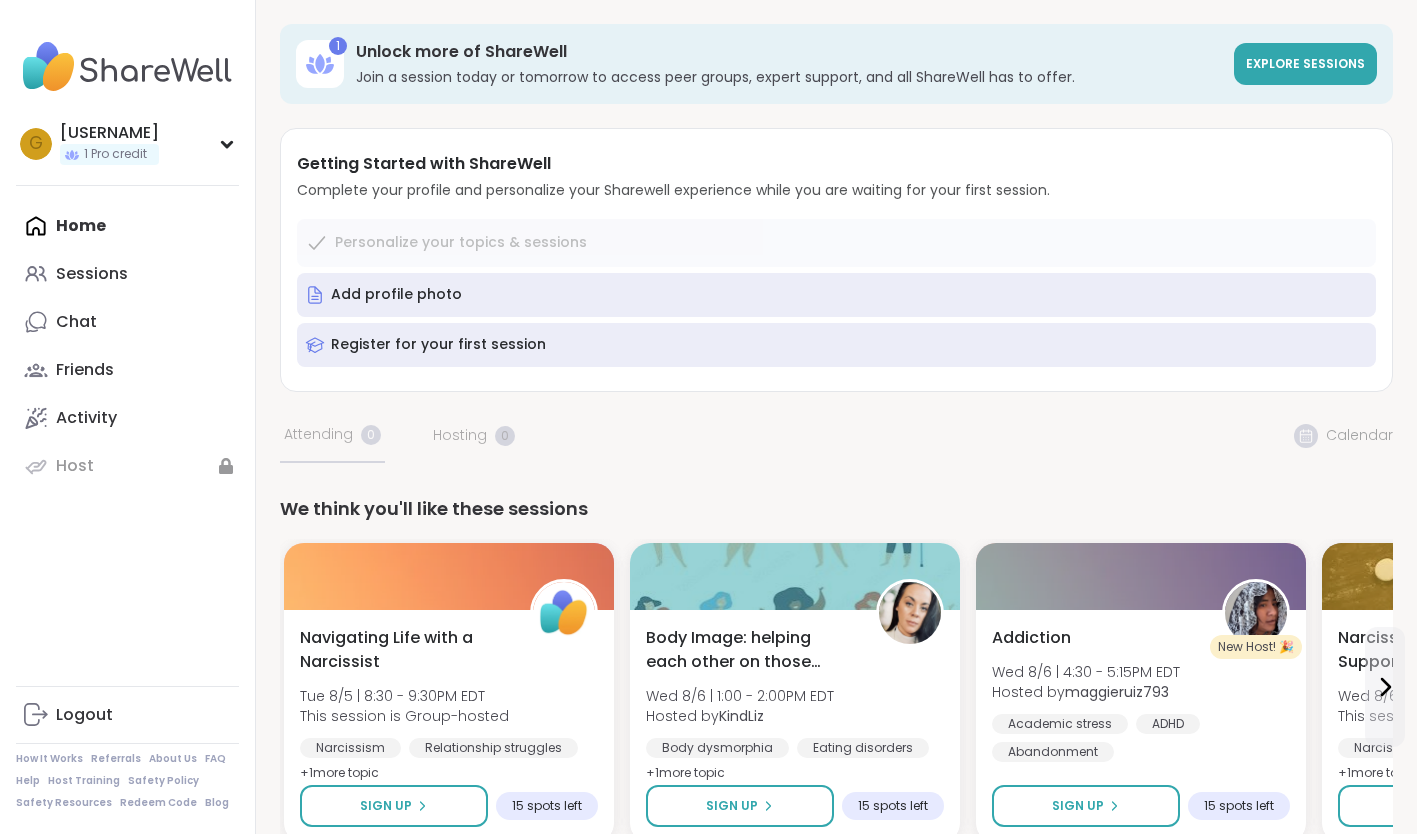 click on "Home Sessions Chat Friends Activity Host" at bounding box center (127, 346) 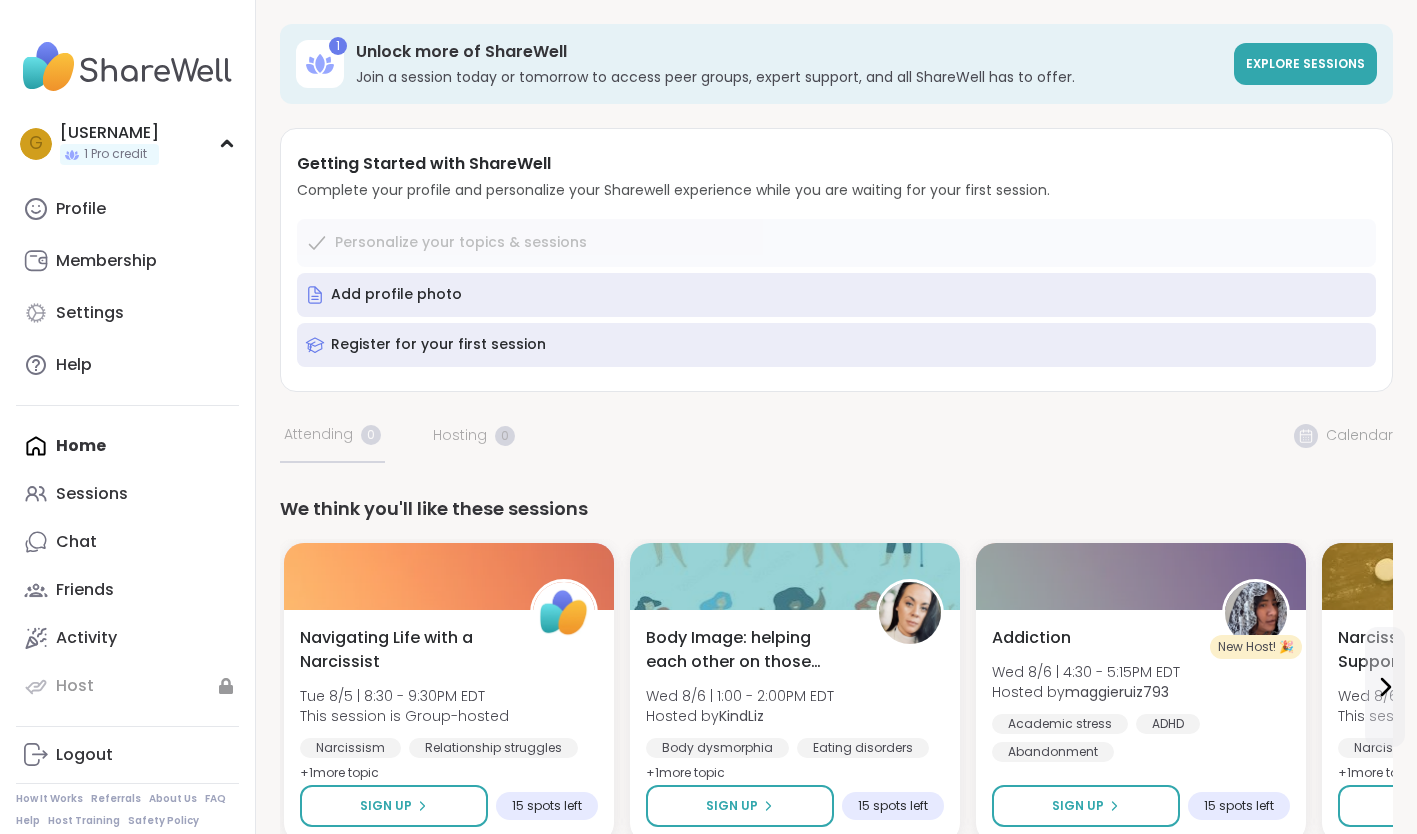 click on "Sessions" at bounding box center (92, 494) 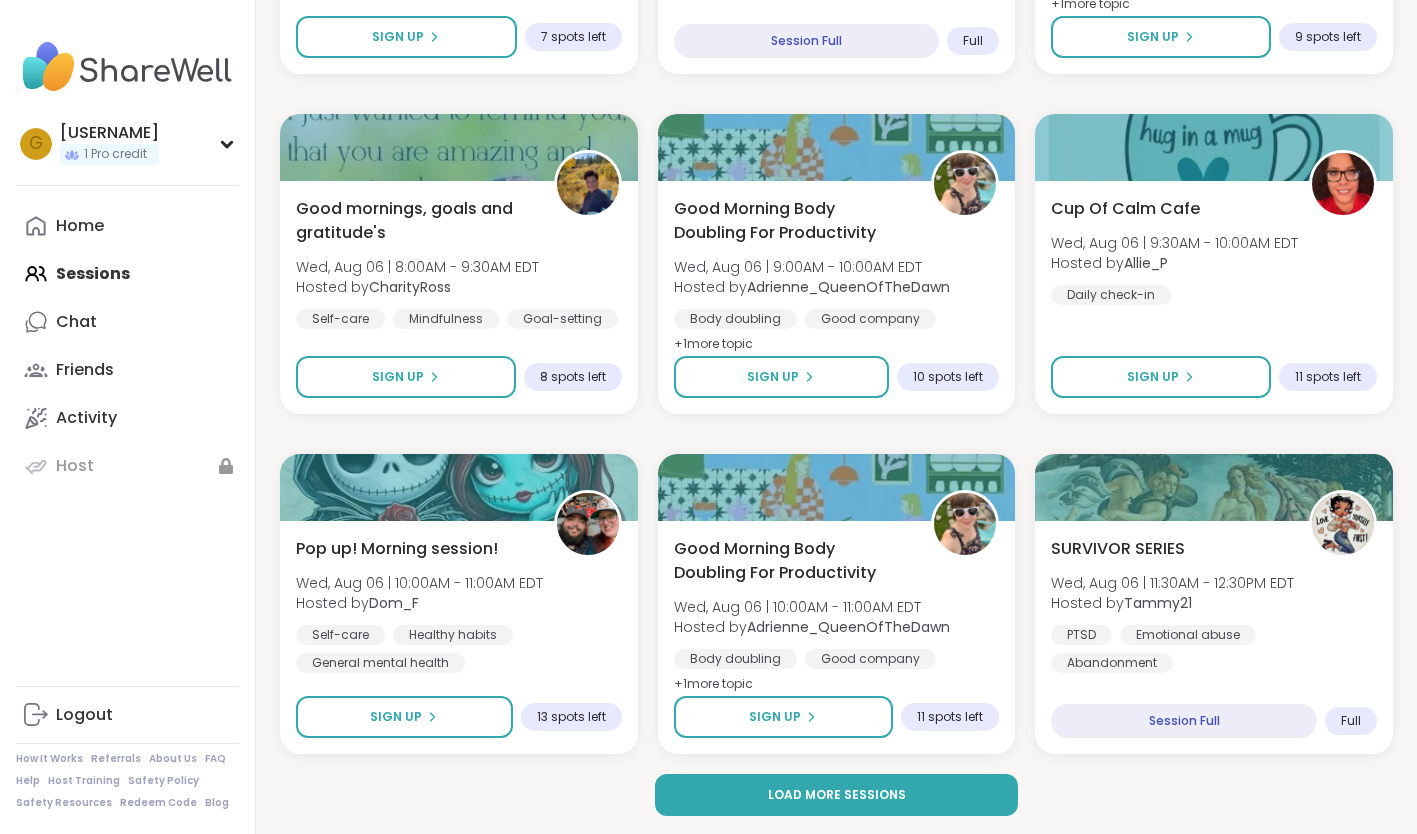 scroll, scrollTop: 3702, scrollLeft: 0, axis: vertical 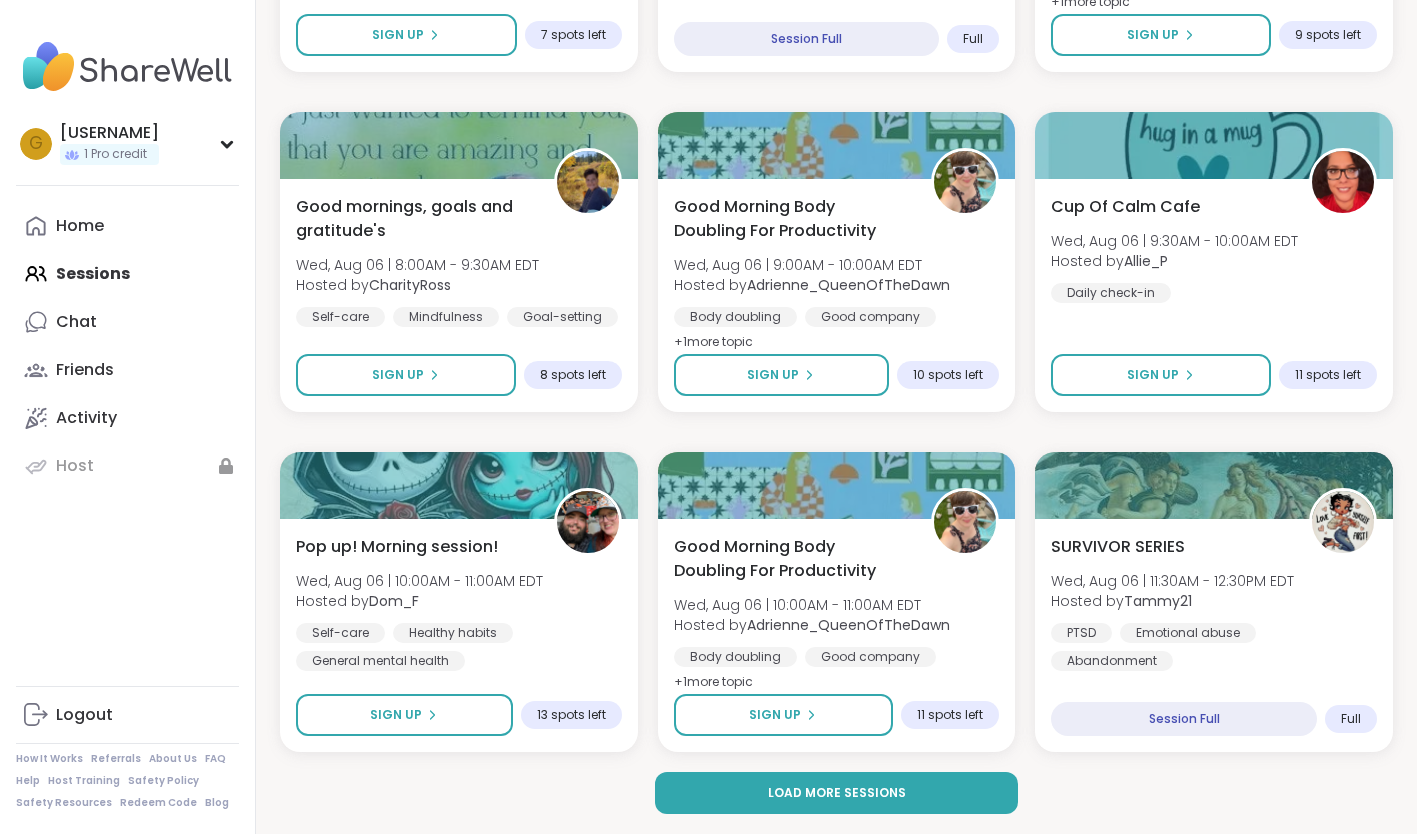 click on "Load more sessions" at bounding box center [837, 793] 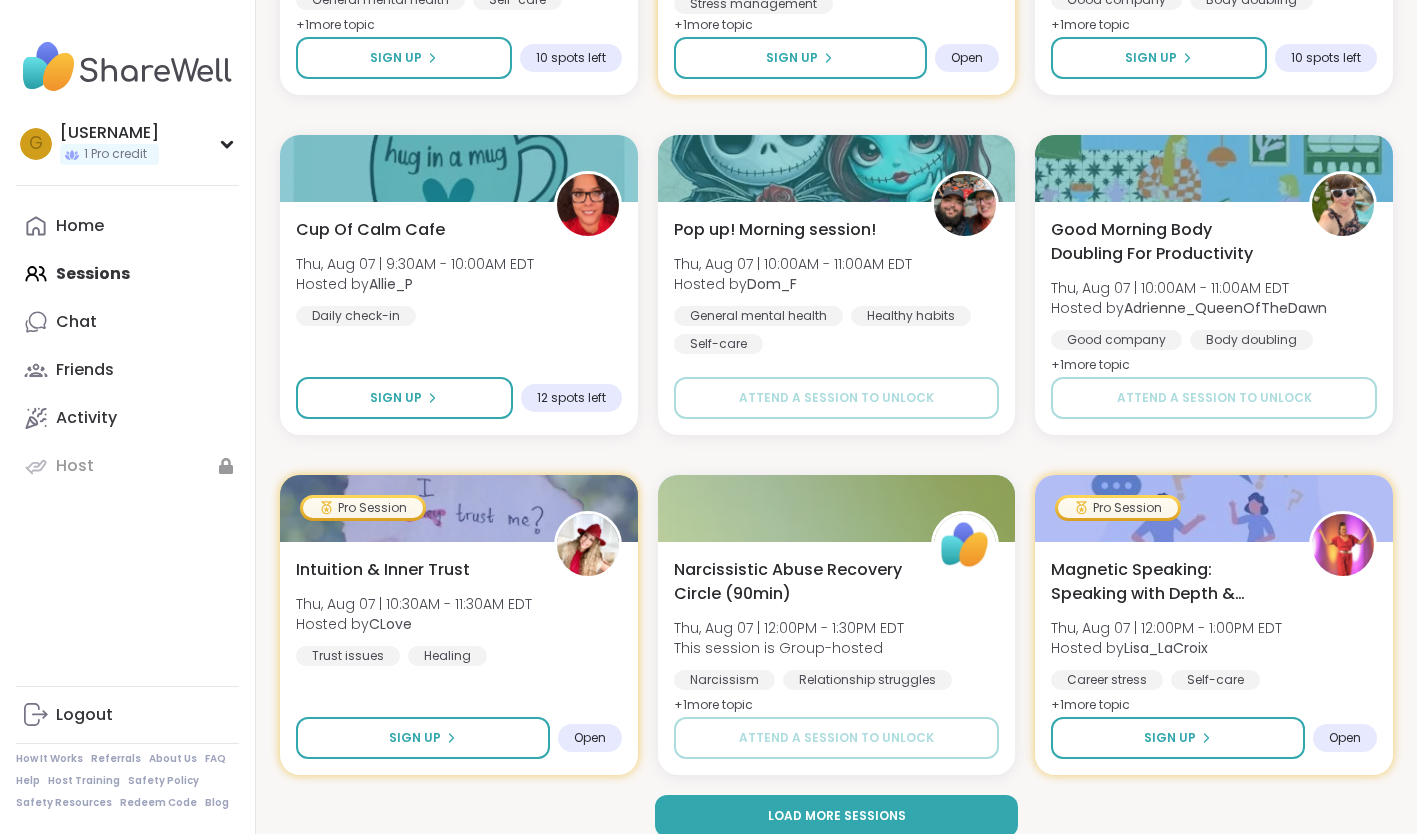scroll, scrollTop: 7782, scrollLeft: 0, axis: vertical 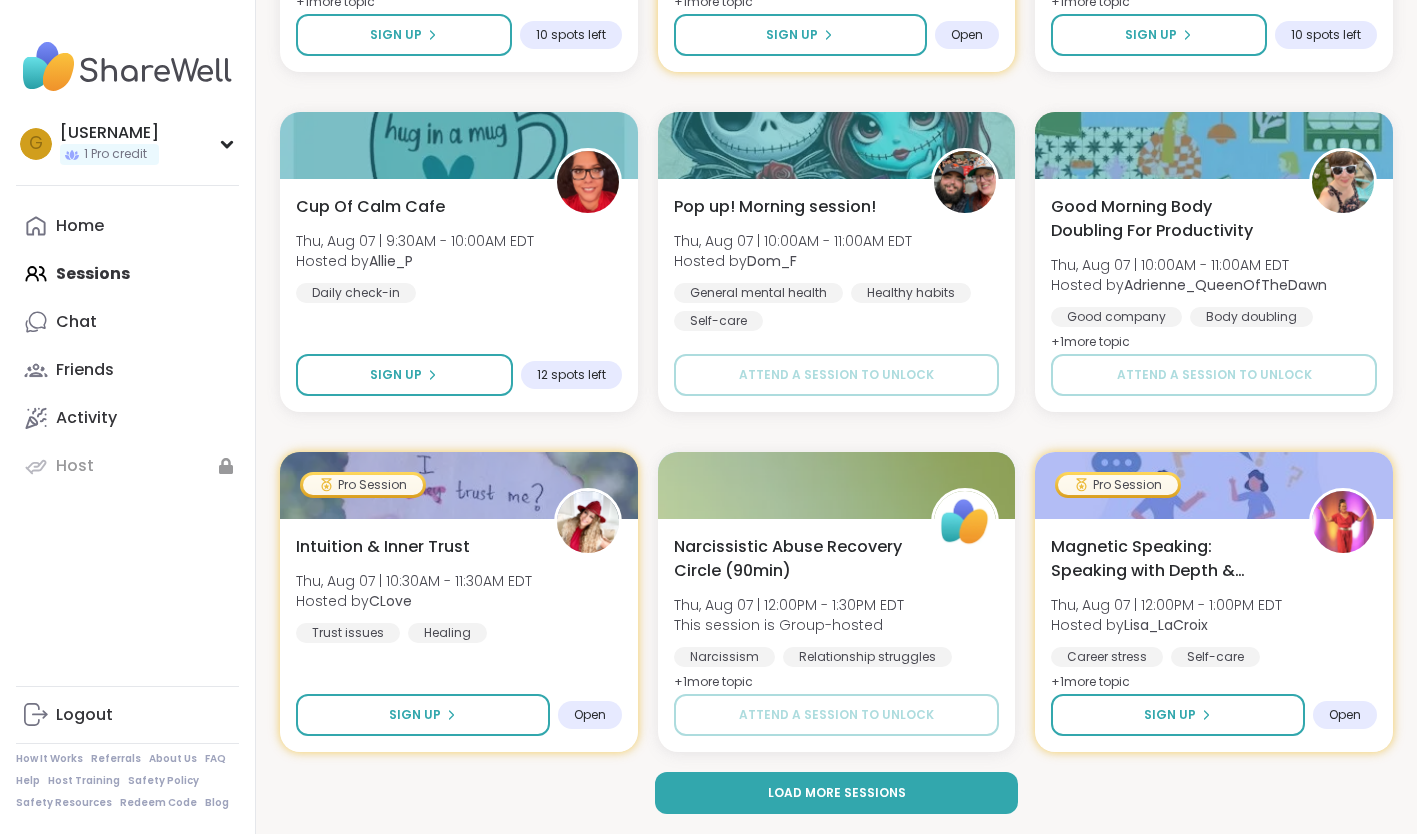 click on "Load more sessions" at bounding box center [836, 793] 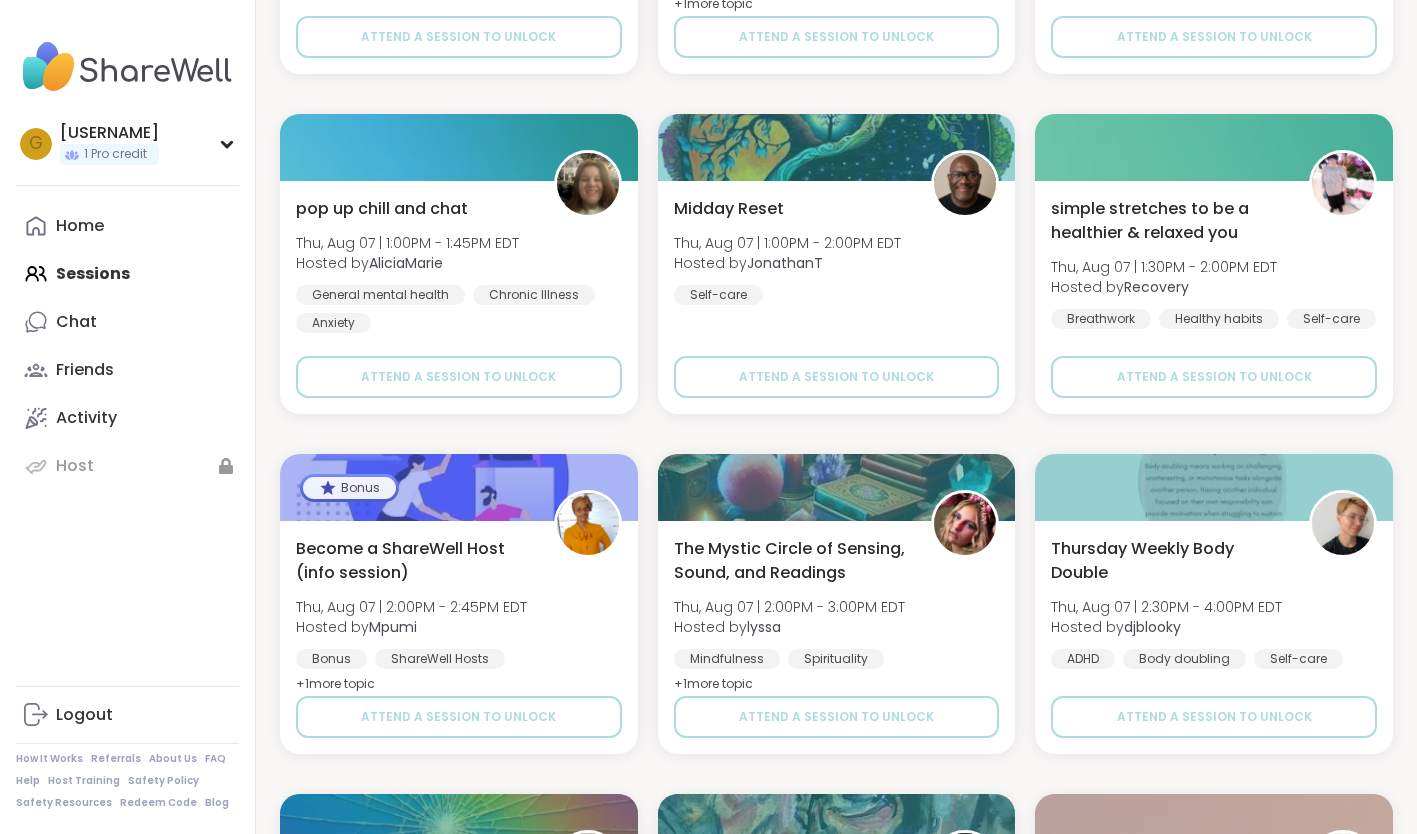 scroll, scrollTop: 8882, scrollLeft: 0, axis: vertical 